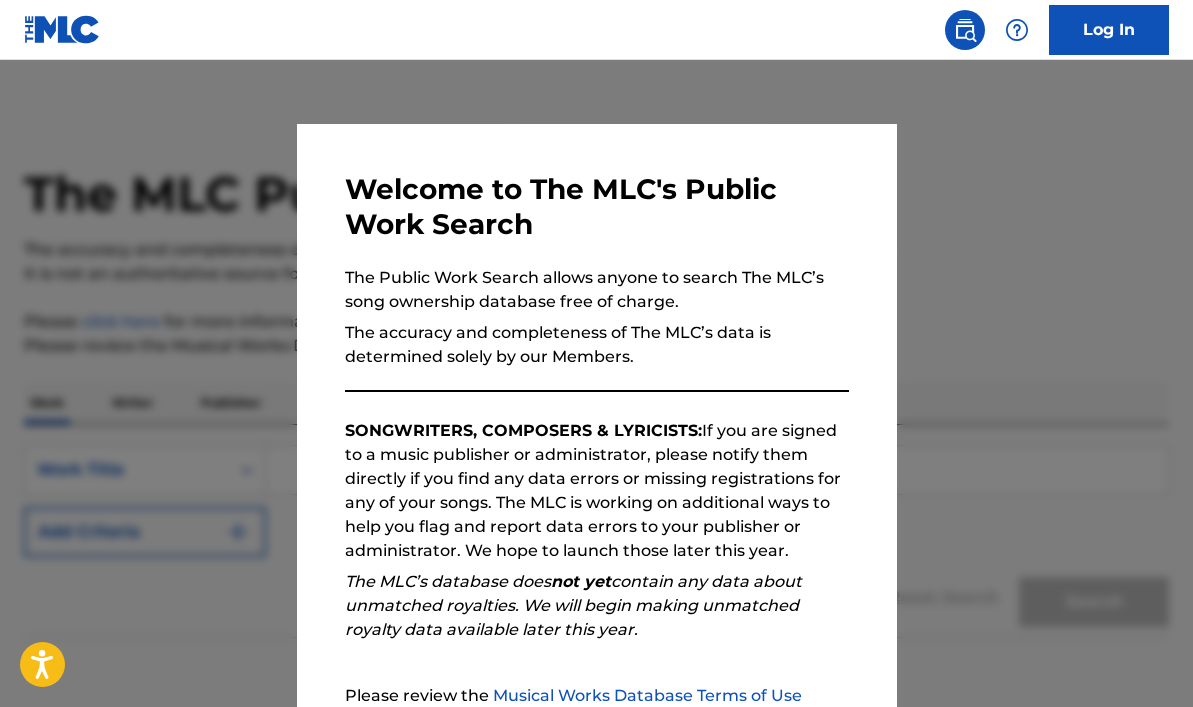 scroll, scrollTop: 0, scrollLeft: 0, axis: both 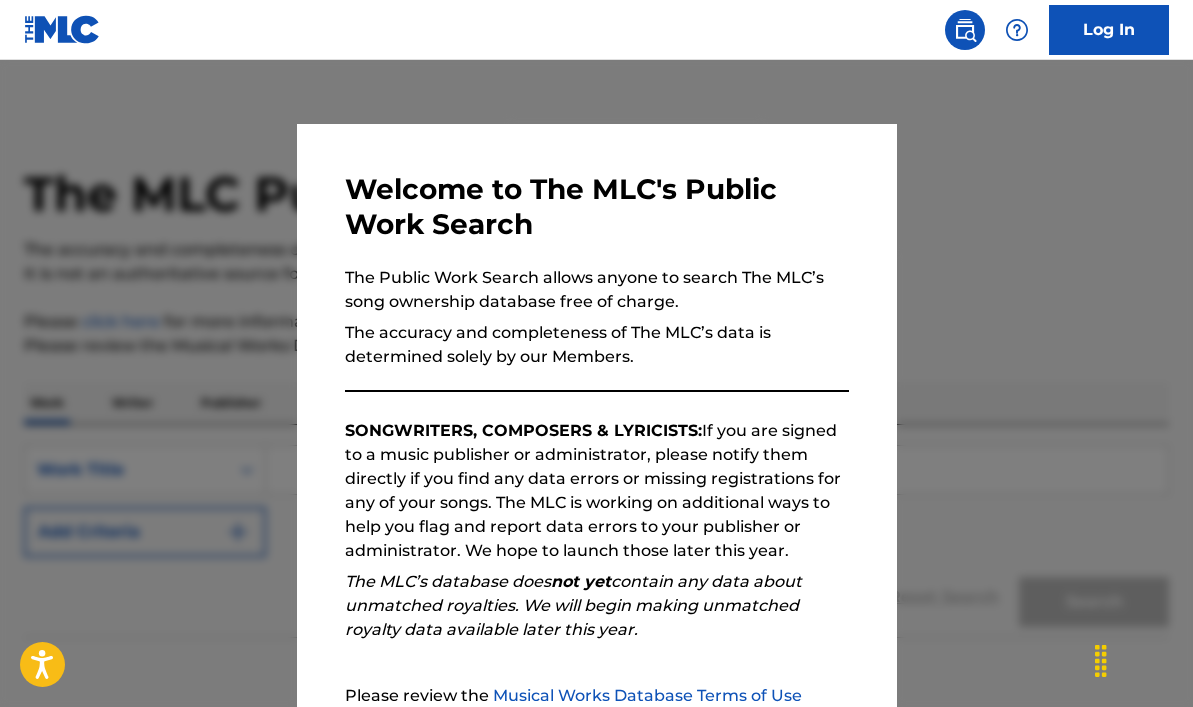 click on "Continue" at bounding box center (759, 837) 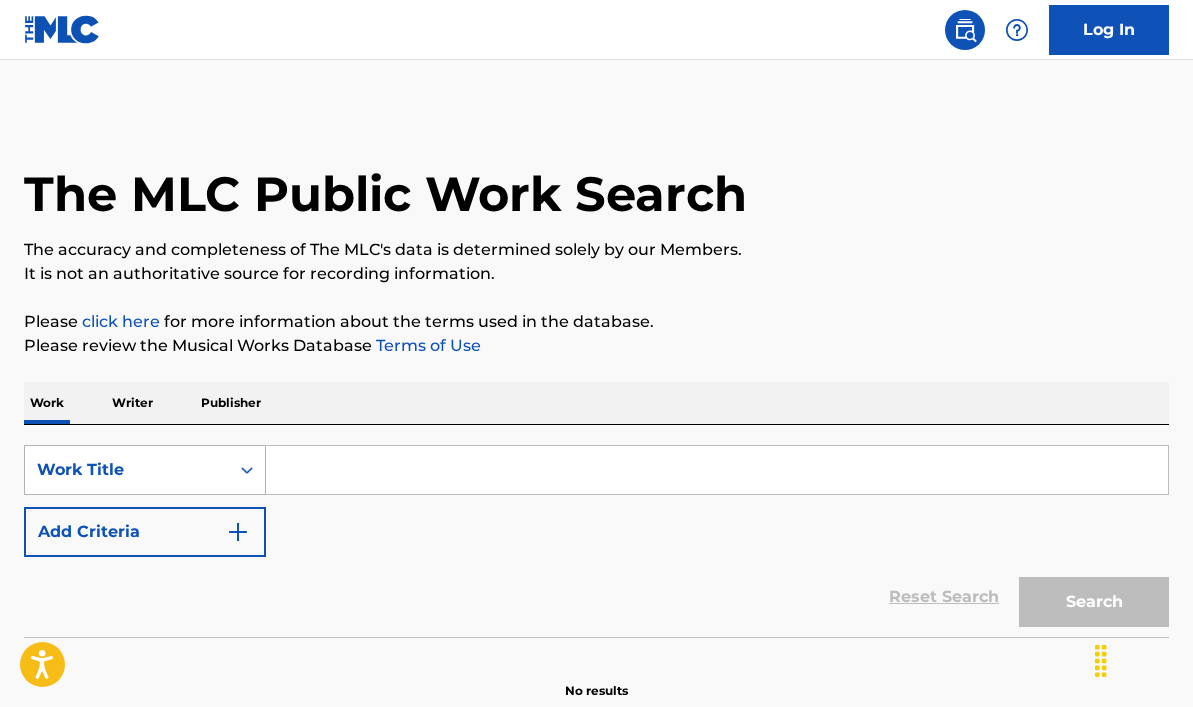 click at bounding box center (247, 470) 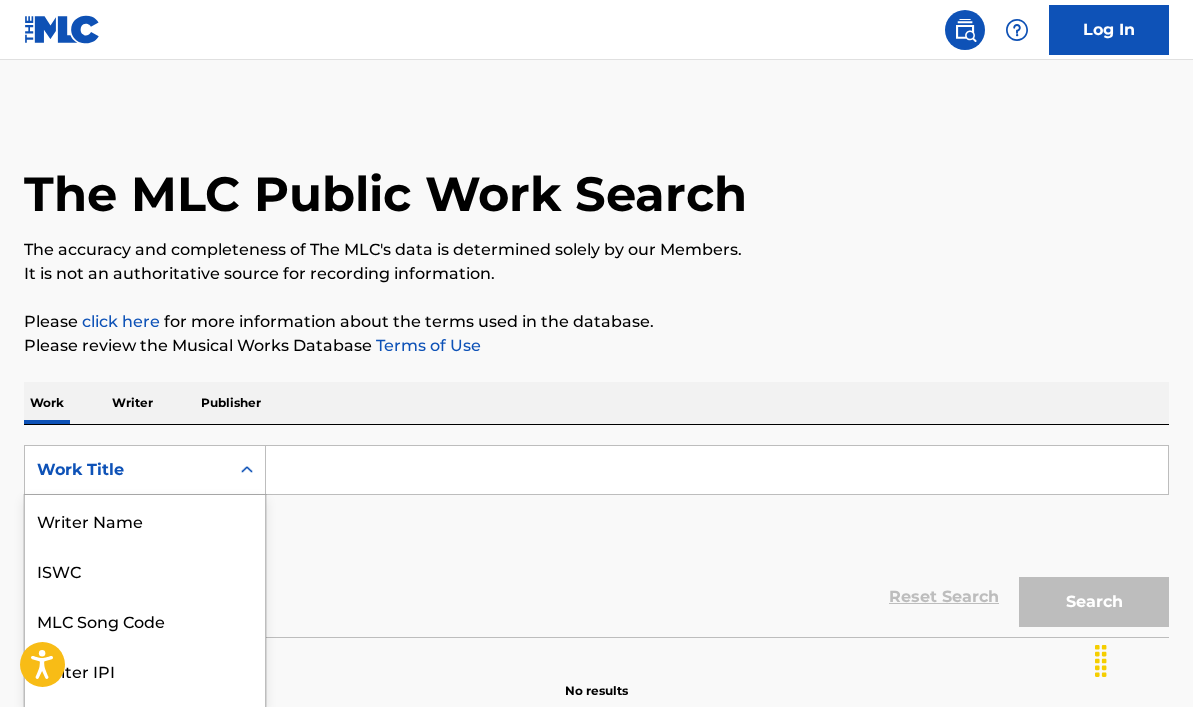 click on "MLC Song Code" at bounding box center (145, 620) 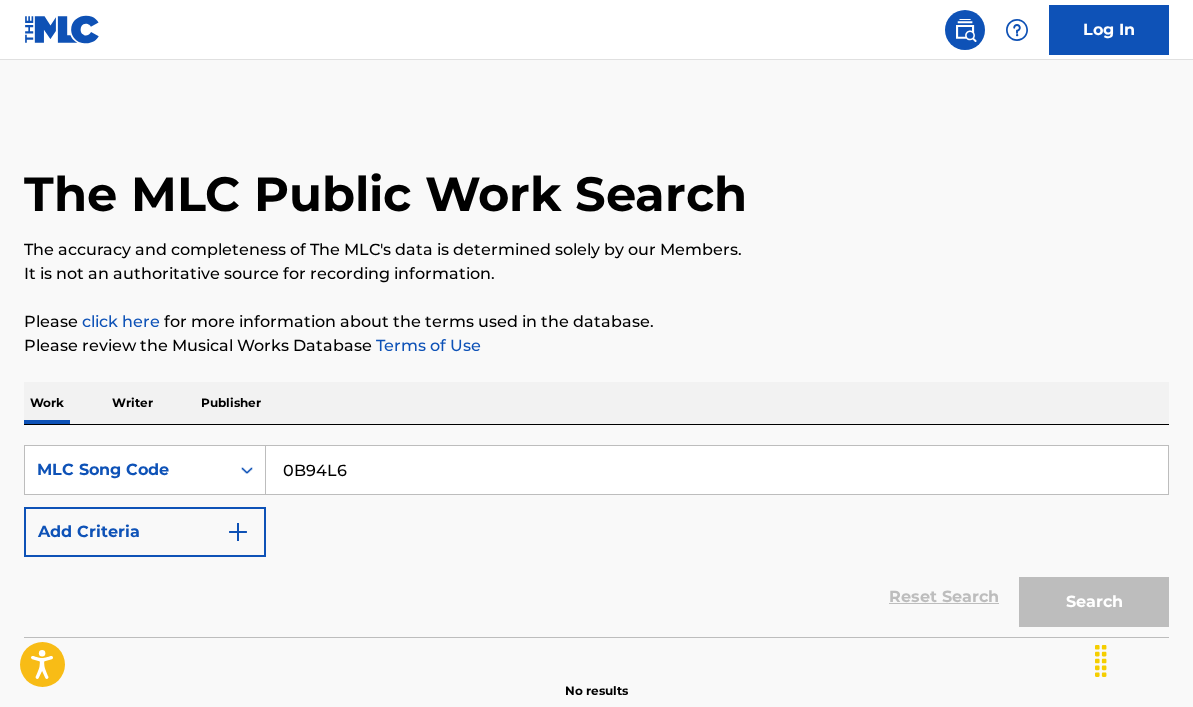 click on "Search" at bounding box center (1094, 602) 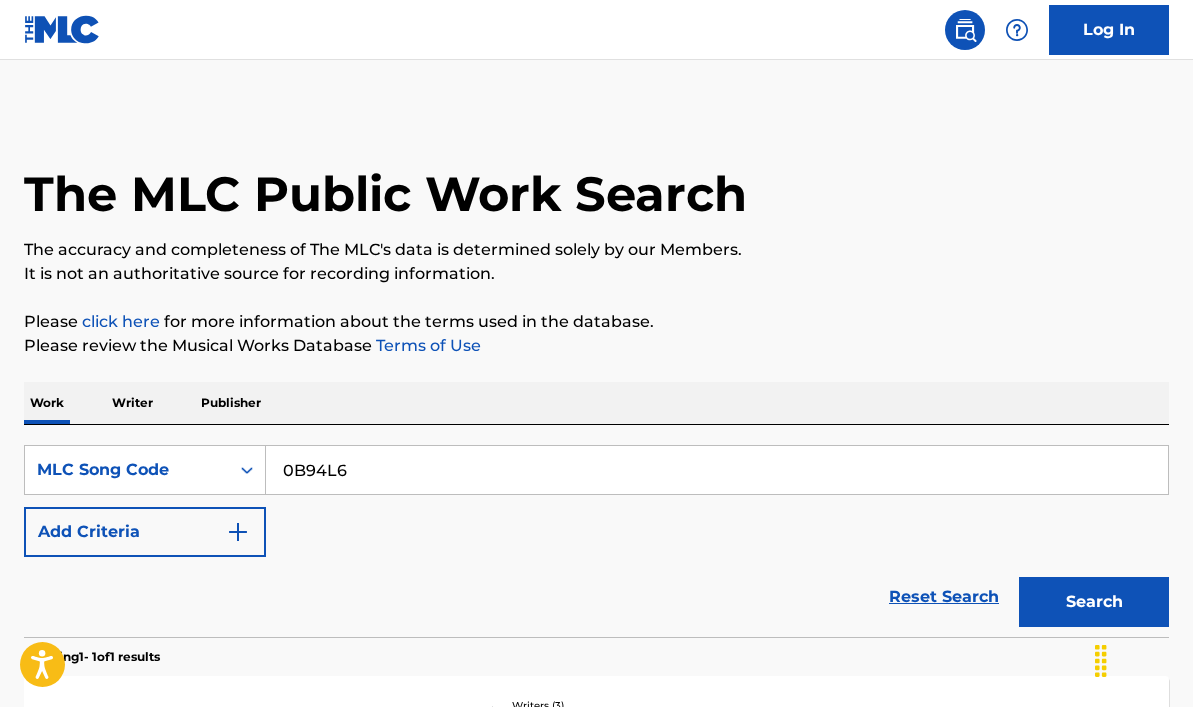 click on "Writers ( 3 )" at bounding box center [638, 705] 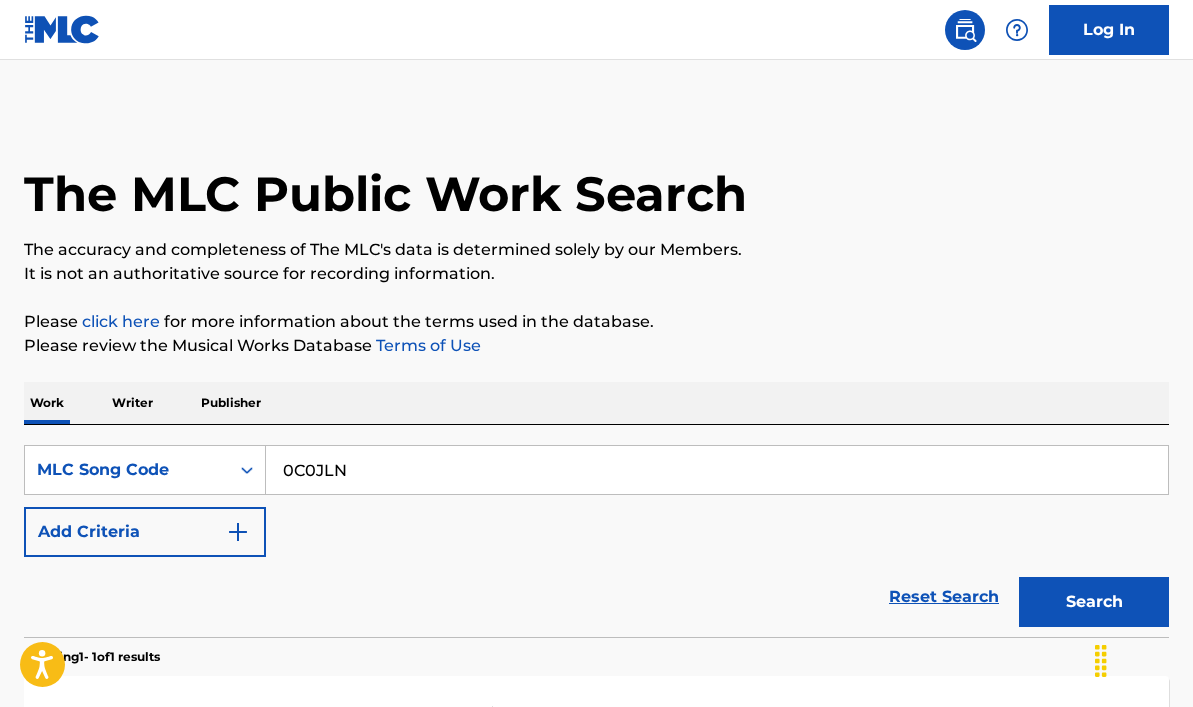 click on "089 (INTRO) MLC Song Code : 0C0JLN ISWC : Writers ( 4 ) [FIRST] [LAST], [FIRST] [LAST], [FIRST] [LAST], [FIRST] [LAST] Recording Artists ( 6 ) RUA, RUA, RUA, RUA, RUA Total Known Shares: 15 %" at bounding box center [596, 751] 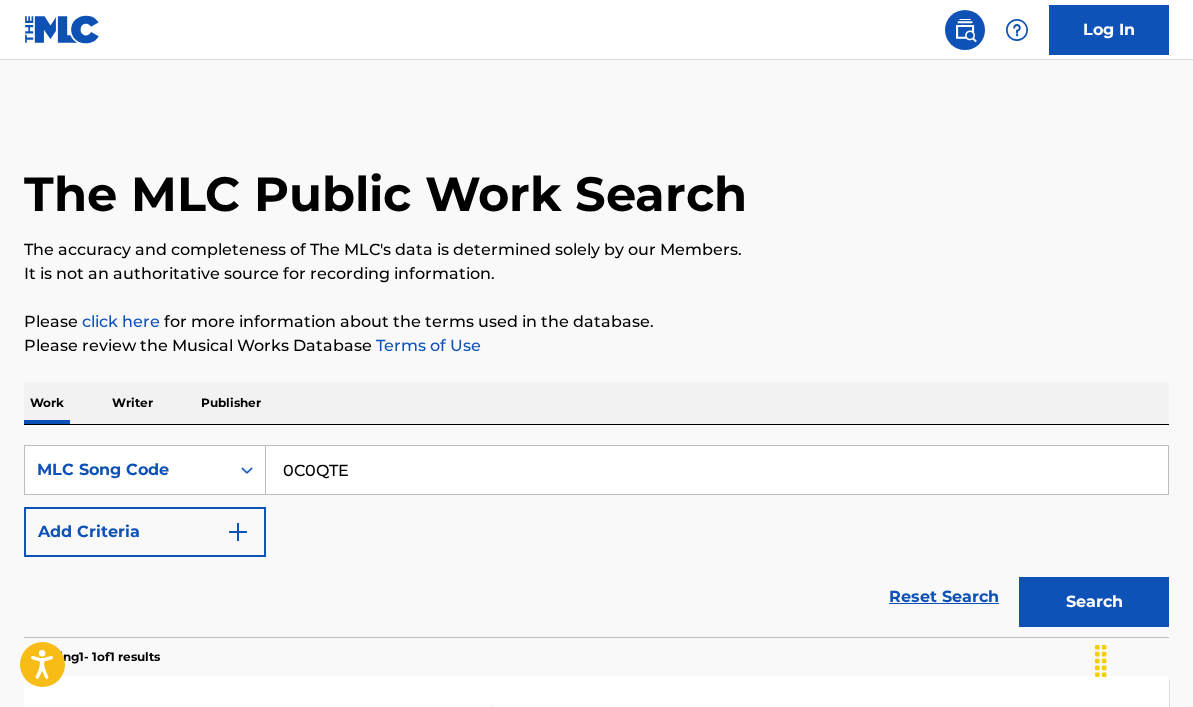 click on "032C MLC Song Code : 0C0QTE ISWC : T3149817512 Writers ( 2 ) [FIRST] [LAST], [FIRST] [LAST] Recording Artists ( 4 ) NAEL, NAEL, NAEL, NAEL Total Known Shares: 28.75 %" at bounding box center [596, 751] 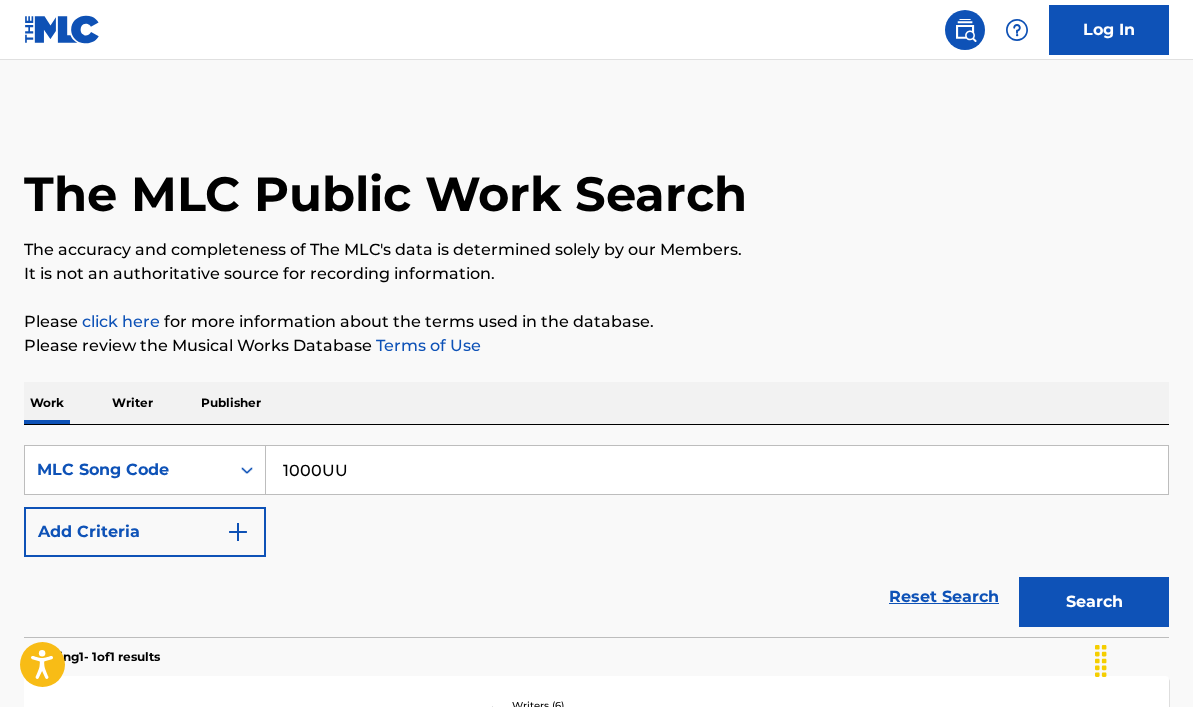 click on "Writers ( 6 )" at bounding box center (638, 705) 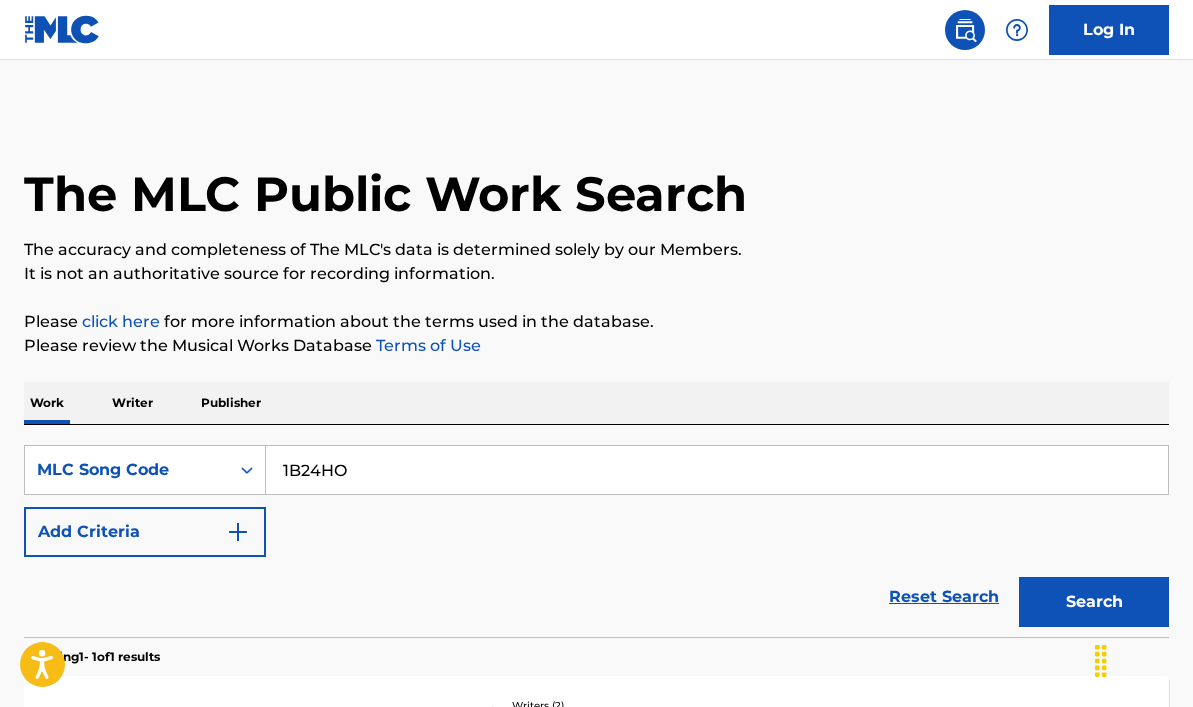 click on "Writers ( 2 )" at bounding box center [638, 705] 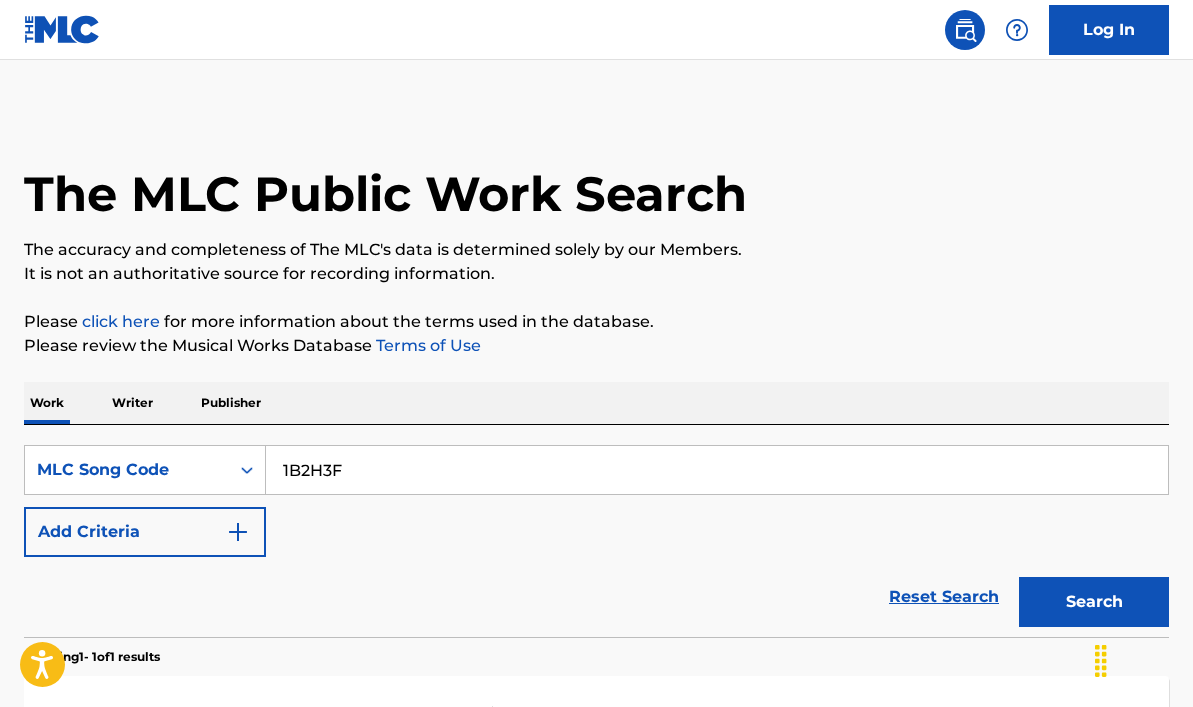click on "100 PACK MLC Song Code : [CODE] ISWC : Writers ( 2 ) [FIRST] [LAST], [FIRST] [LAST] Recording Artists ( 7 ) [FIRST] [LAST], [FIRST] [LAST], [FIRST] [LAST], [FIRST] [LAST], [FIRST] [LAST] Total Known Shares: 75 %" at bounding box center [596, 751] 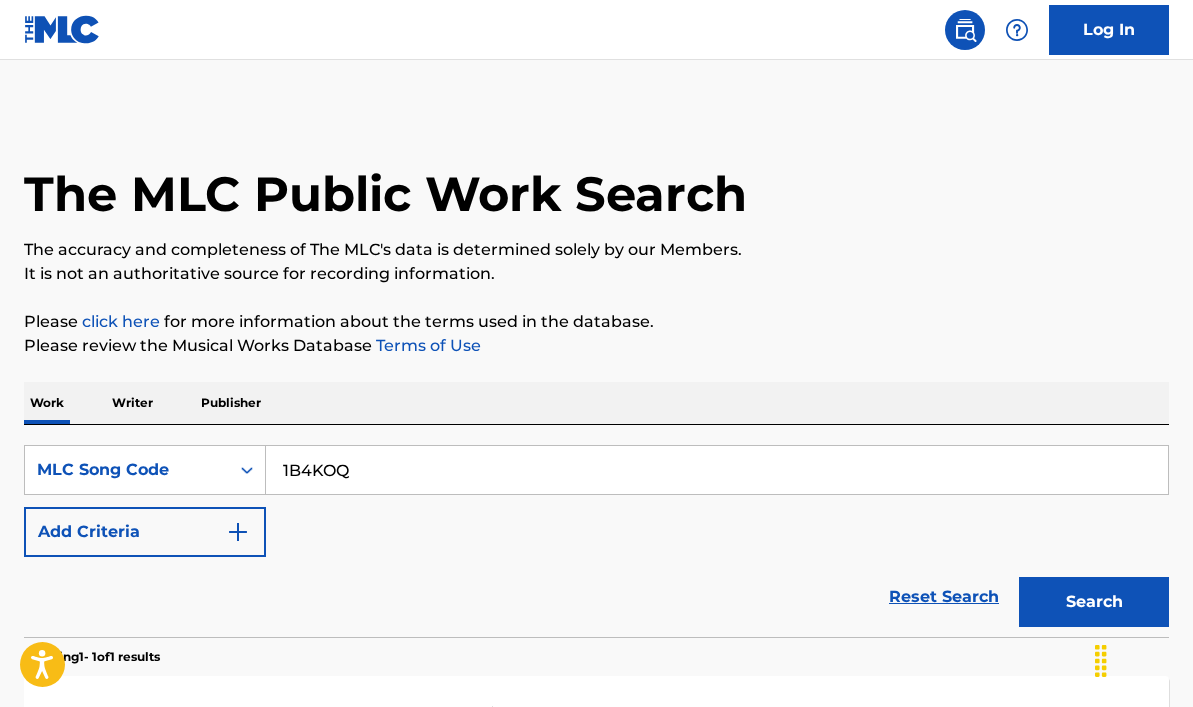 click on "11:11 MLC Song Code : [CODE] ISWC : T[NUMBER] Writers ( 1 ) [FIRST] [LAST] Recording Artists ( 17 ) [FIRST] [LAST], [BRAND], [BRAND], [FIRST] [LAST], [FIRST] [LAST] Total Known Shares: 100 %" at bounding box center (596, 751) 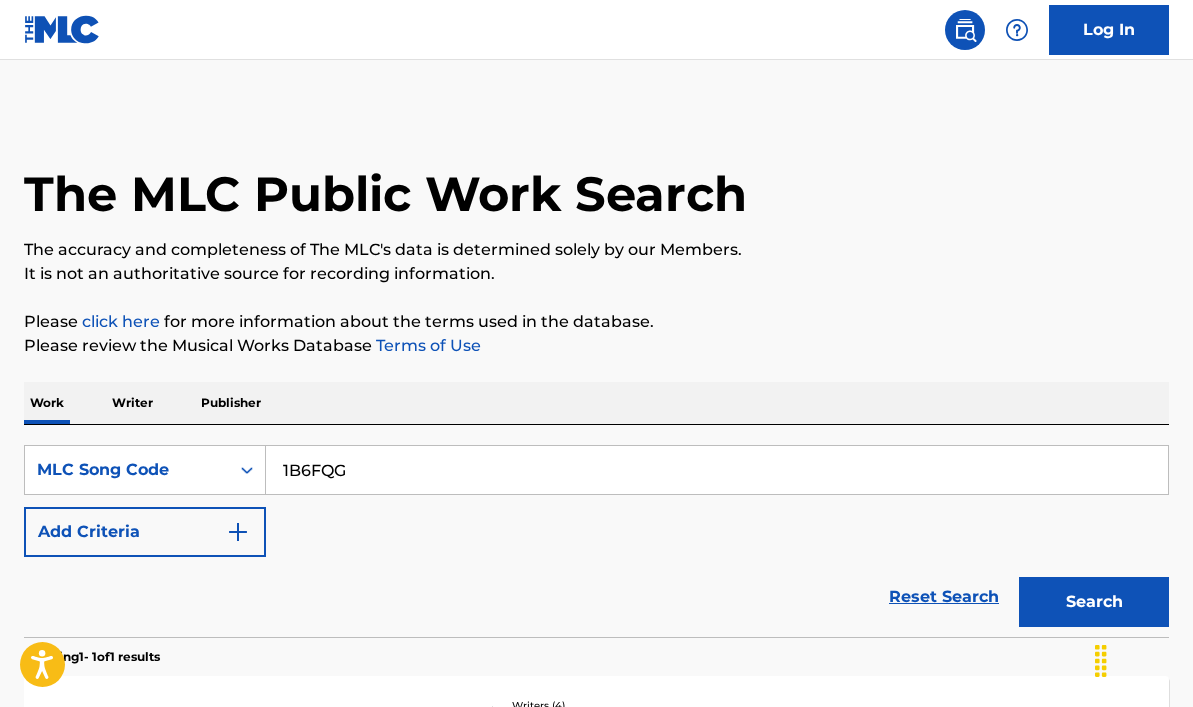 click on "Writers ( 4 )" at bounding box center (638, 705) 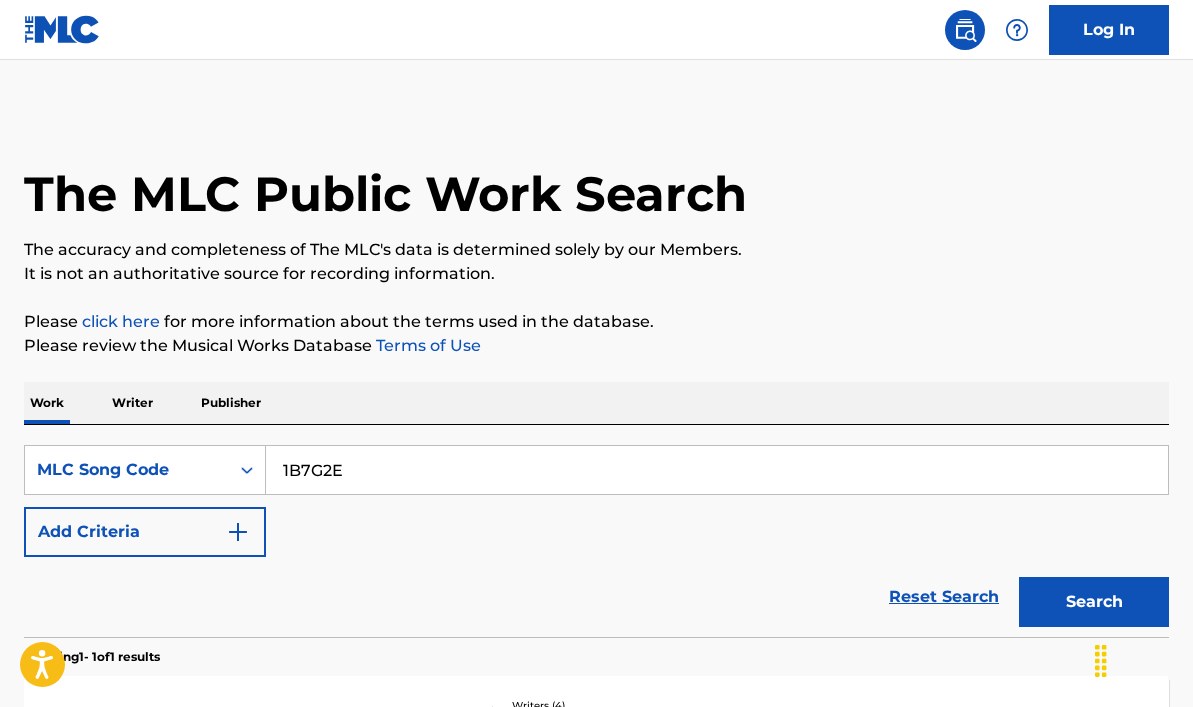 click on "Writers ( 4 )" at bounding box center (638, 705) 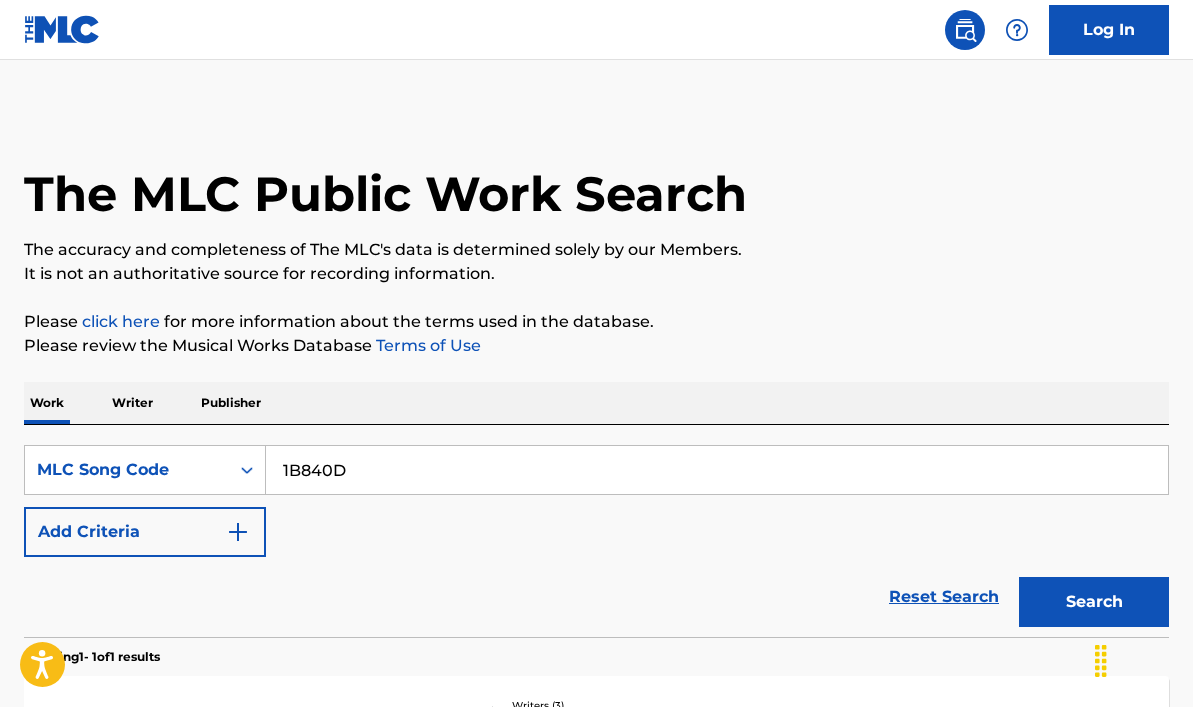 click on "1995 MLC Song Code : [CODE] ISWC : Writers ( 3 ) [FIRST] [LAST], [BRAND] [BRAND], [FIRST] [LAST] Recording Artists ( 11 ) [FIRST] [LAST], [FIRST] [LAST], [FIRST] [LAST], [FIRST] [LAST], [FIRST] [LAST] Total Known Shares: 18.75 %" at bounding box center [596, 751] 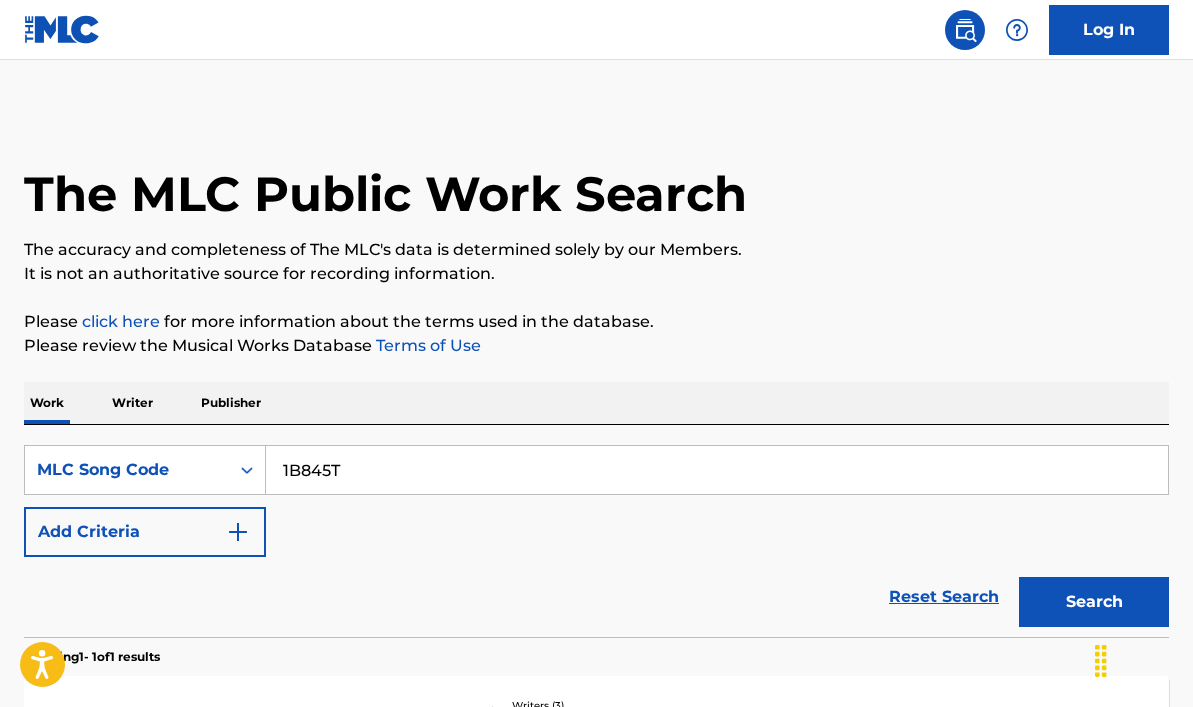 click on "Search" at bounding box center [1094, 602] 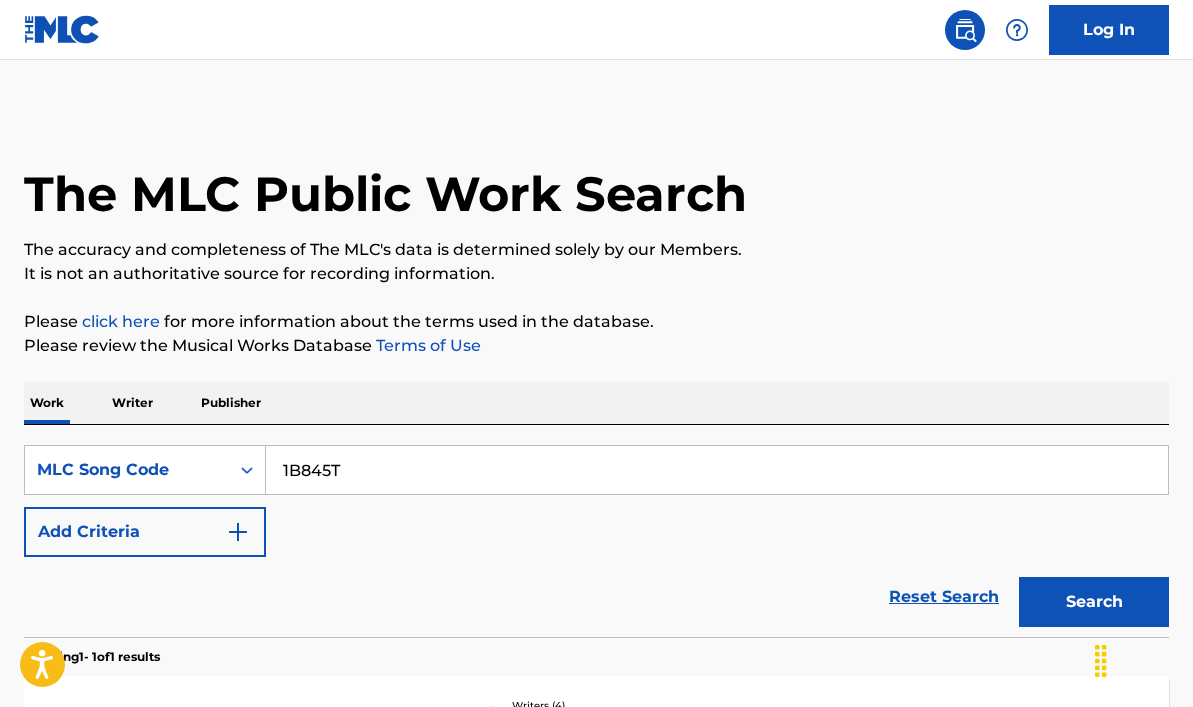 click on "Writers ( 4 )" at bounding box center [638, 705] 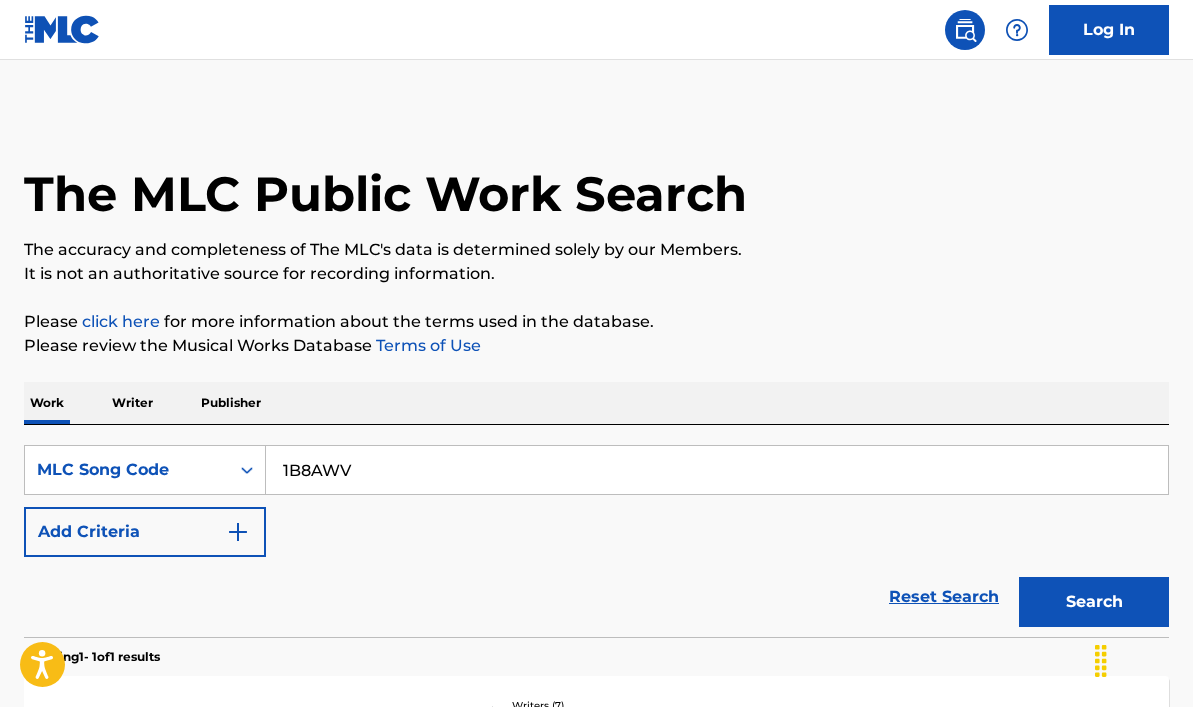 click on "Writers ( 7 )" at bounding box center [638, 705] 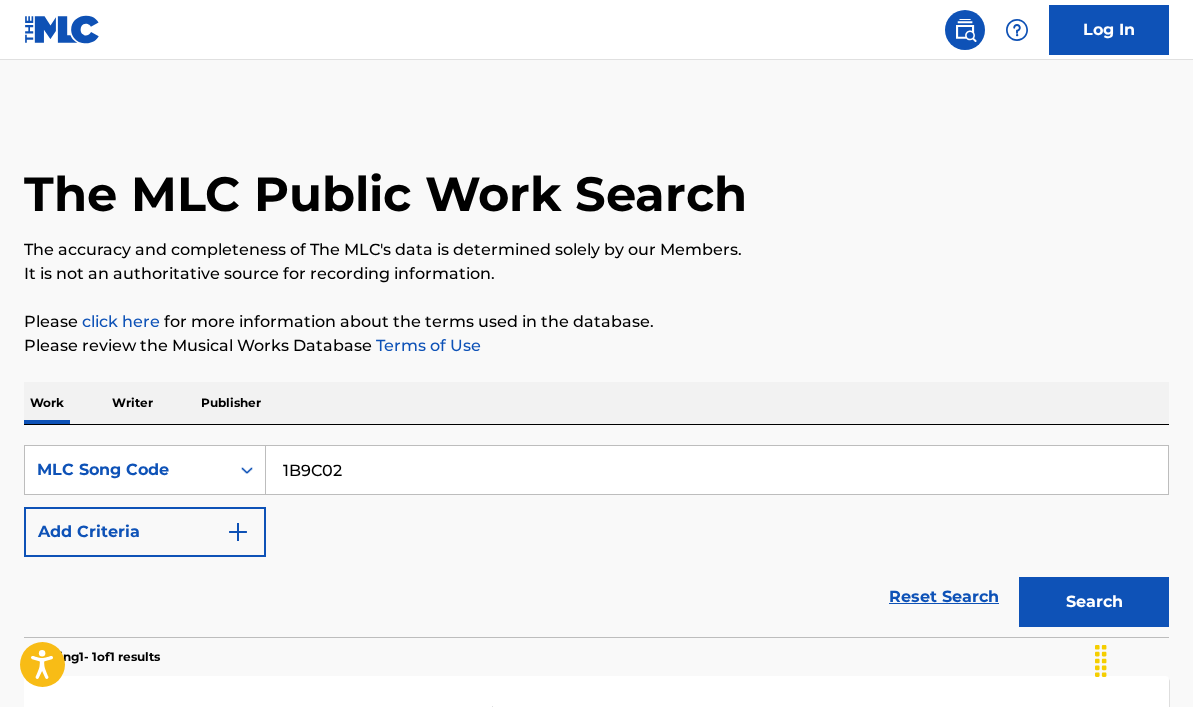 click on "1000 GUTE MAEDCHEN MLC Song Code : 1B9C02 ISWC : T3146020700 Writers ( 6 ) [FIRST] [LAST], [FIRST] [LAST], [FIRST] [LAST], [FIRST] [LAST], [FIRST] [LAST], [FIRST] [LAST] Recording Artists ( 1 ) FOURTY Total Known Shares: 79.92 %" at bounding box center [596, 751] 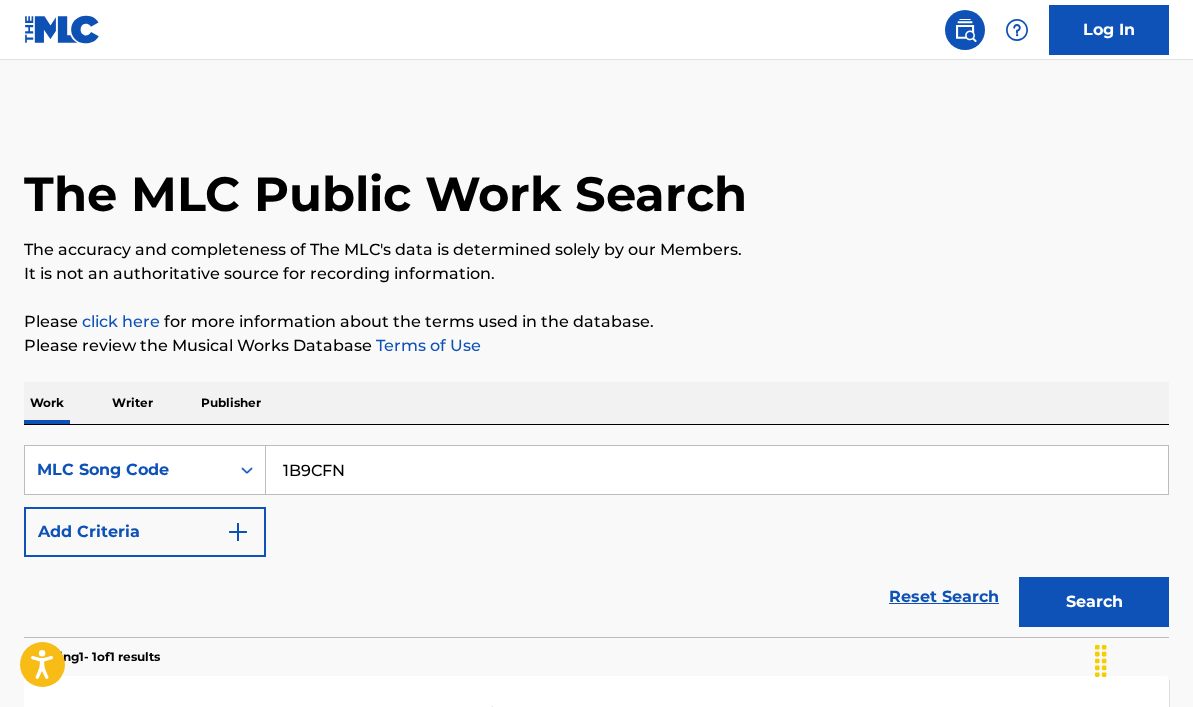 click on "12 GAUGE MLC Song Code : [CODE] ISWC : Writers ( 1 ) [FIRST] [LAST] Recording Artists ( 12 ) [FIRST] [LAST], [FIRST] [LAST], [FIRST] [LAST], [FIRST] [LAST], [FIRST] [LAST] Total Known Shares: 100 %" at bounding box center (596, 751) 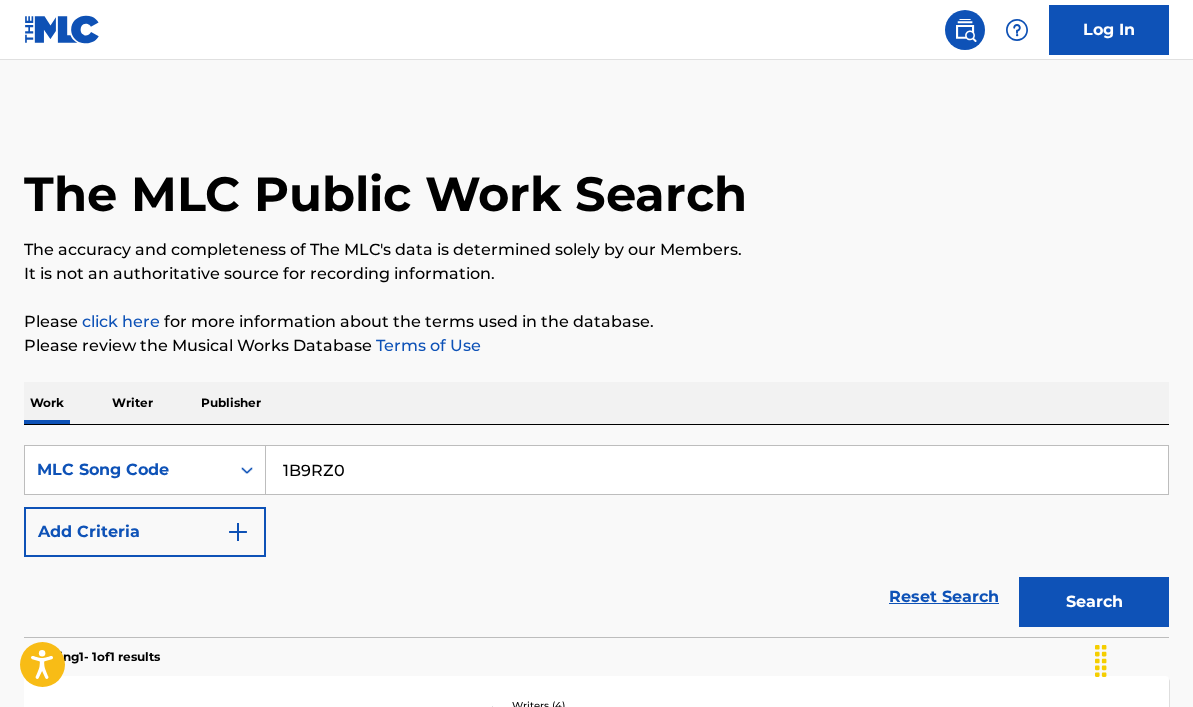 click on "Writers ( 4 )" at bounding box center (638, 705) 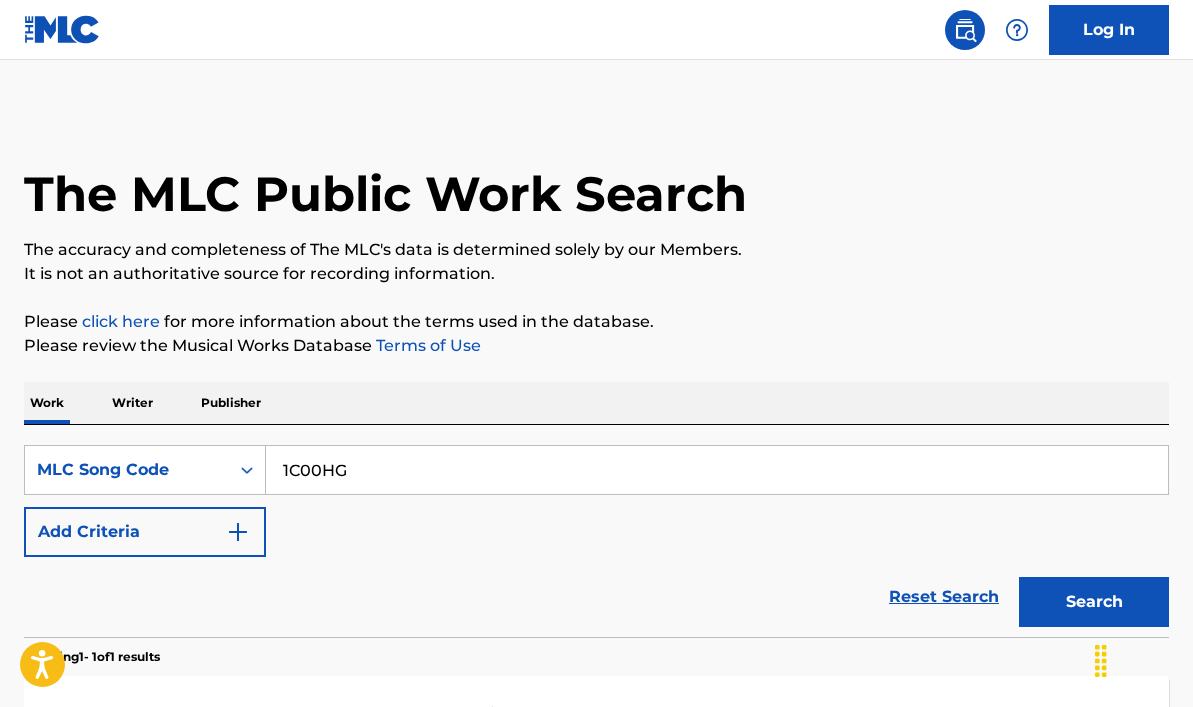 click on "12 WOODS MLC Song Code : 1C00HG ISWC : Writers ( 1 ) [FIRST] [LAST] Recording Artists ( 14 ) KAI BANDZ, KAI BANDZ, KAI BANDZ, KAI BANDZ, KAI BANDZ Total Known Shares: 100 %" at bounding box center [596, 751] 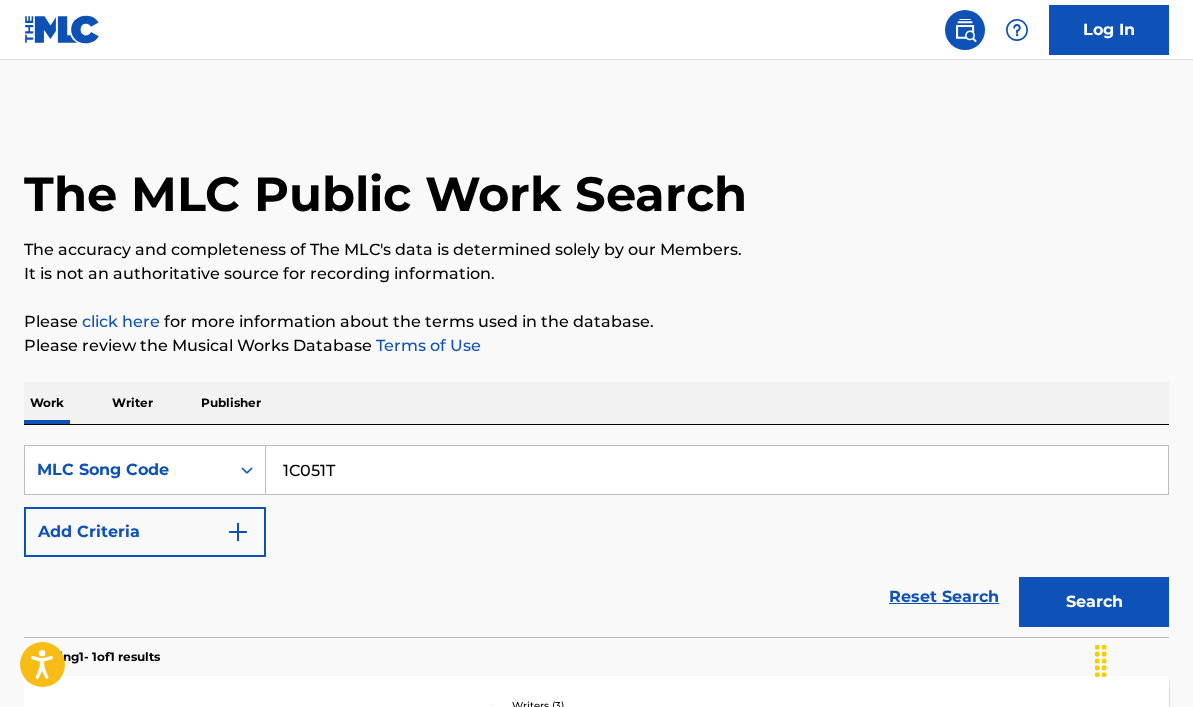 click on "Writers ( 3 )" at bounding box center (638, 705) 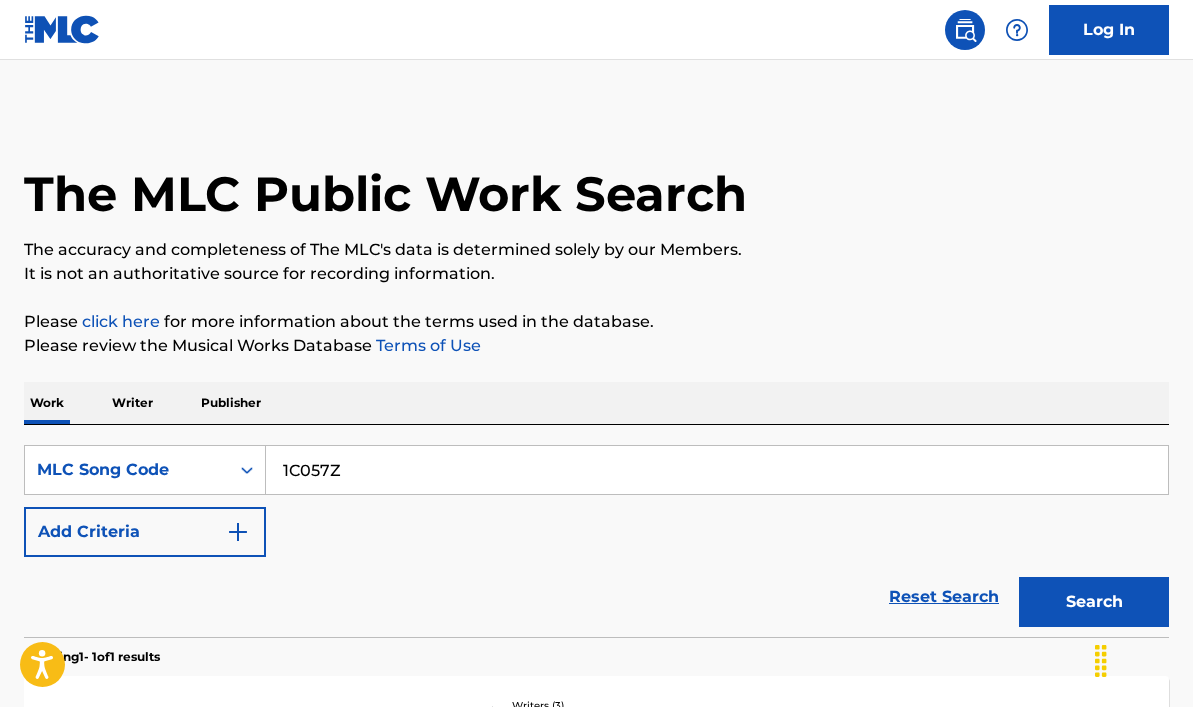 click on "Writers ( 3 )" at bounding box center [638, 705] 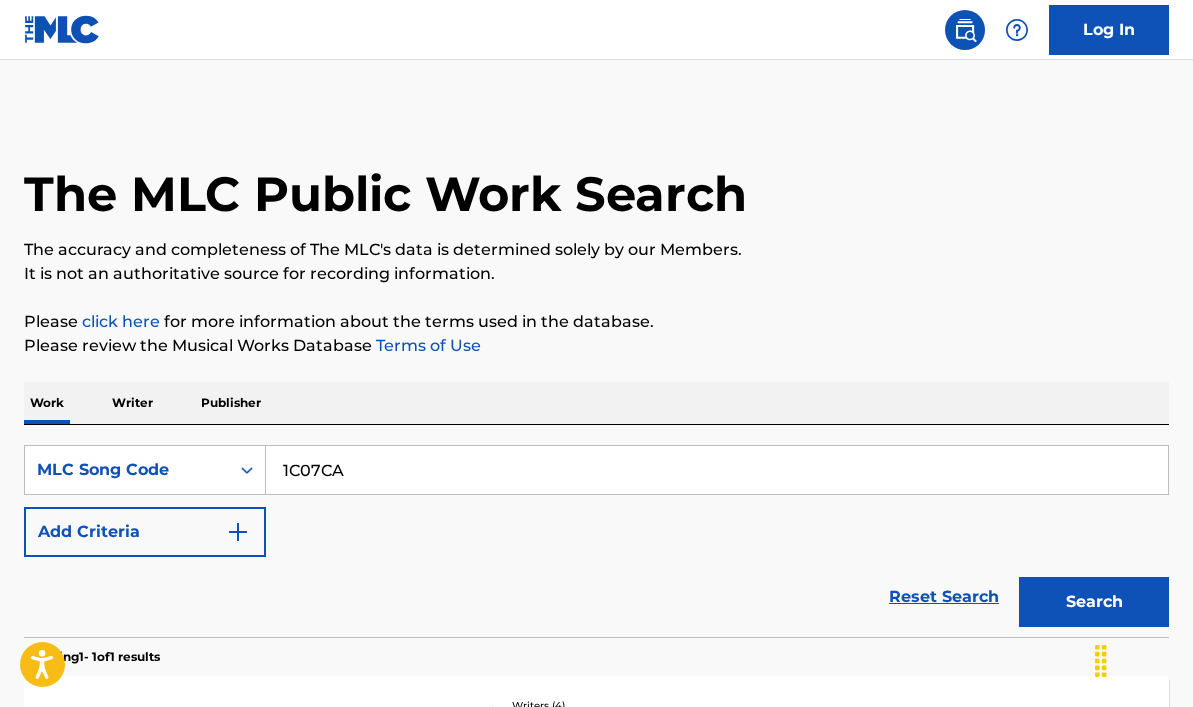 click on "Writers ( 4 )" at bounding box center [638, 705] 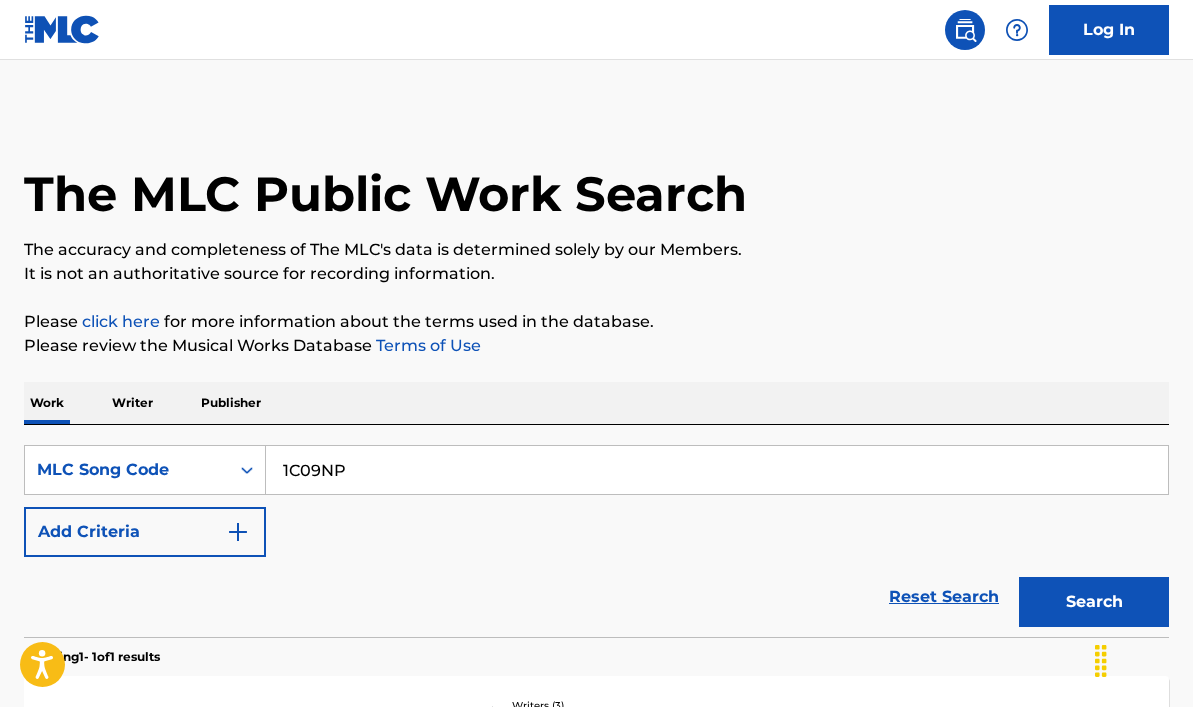 click on "Writers ( 3 )" at bounding box center [638, 705] 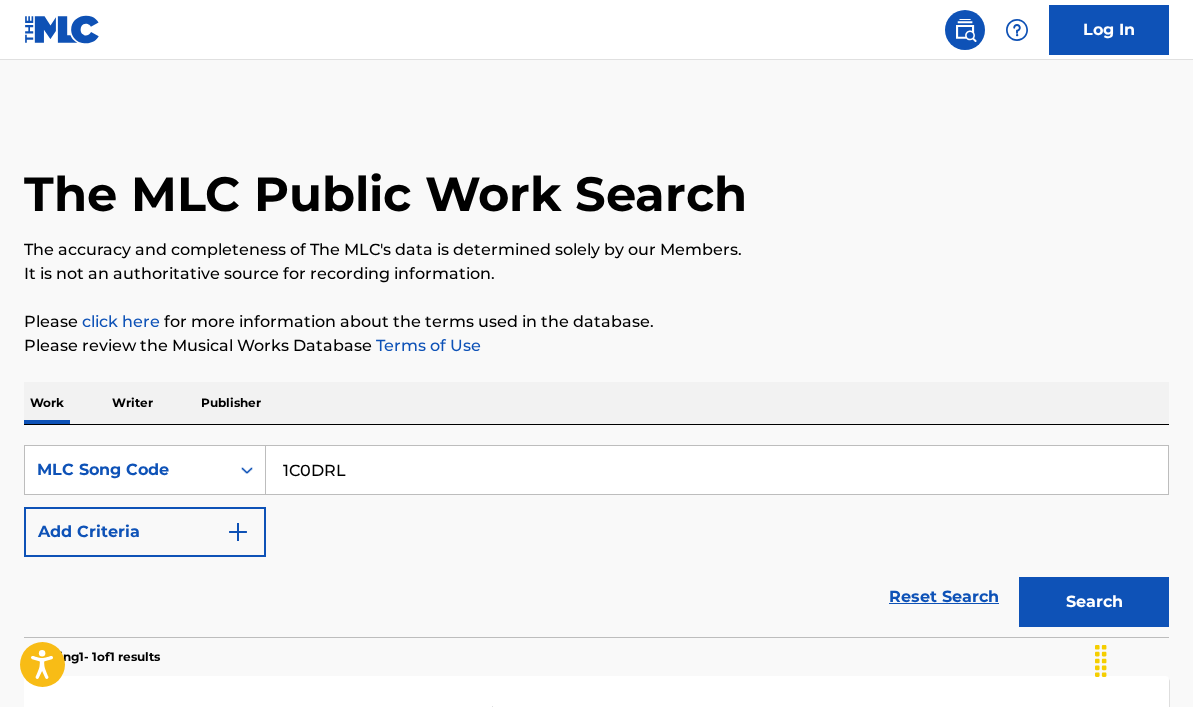 click on "100 JAHRE MLC Song Code : 1C0DRL ISWC : T8044061840 Writers ( 1 ) [FIRST] [LAST] Recording Artists ( 7 ) CHAKUZA, CHAKUZA, CHAKUZA, CHAKUZA, CHAKUZA Total Known Shares: 50 %" at bounding box center (596, 751) 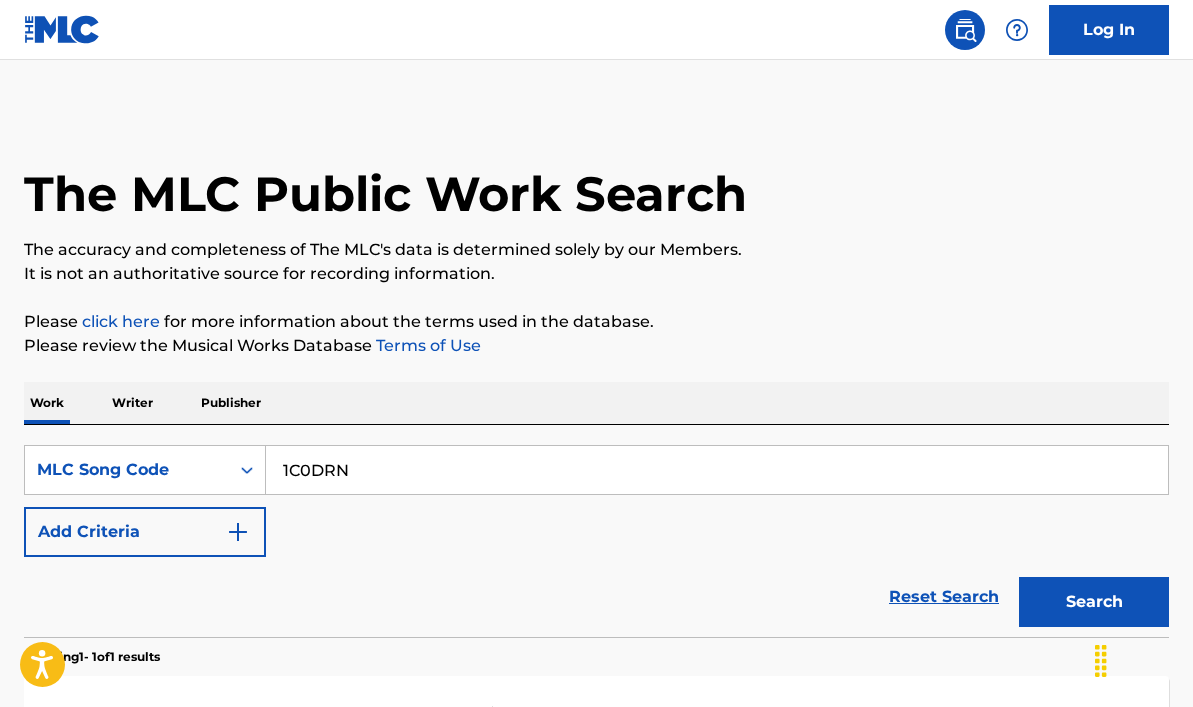 type on "1C0DRN" 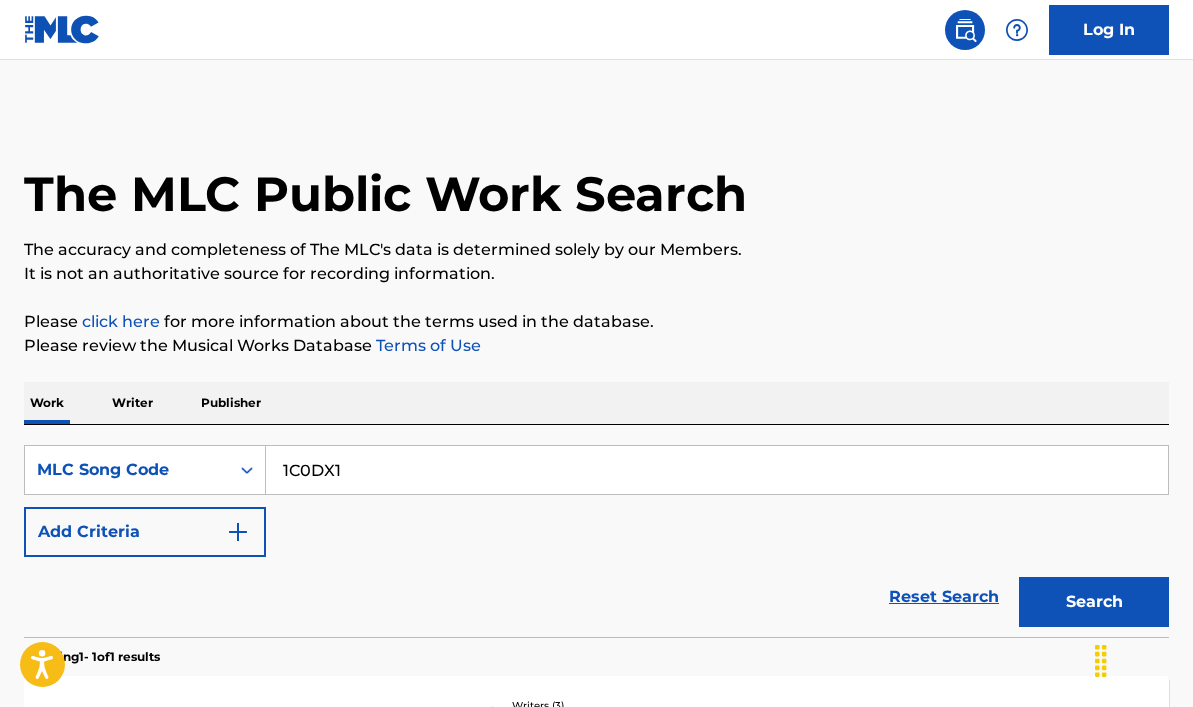 click on "Writers ( 3 )" at bounding box center (638, 705) 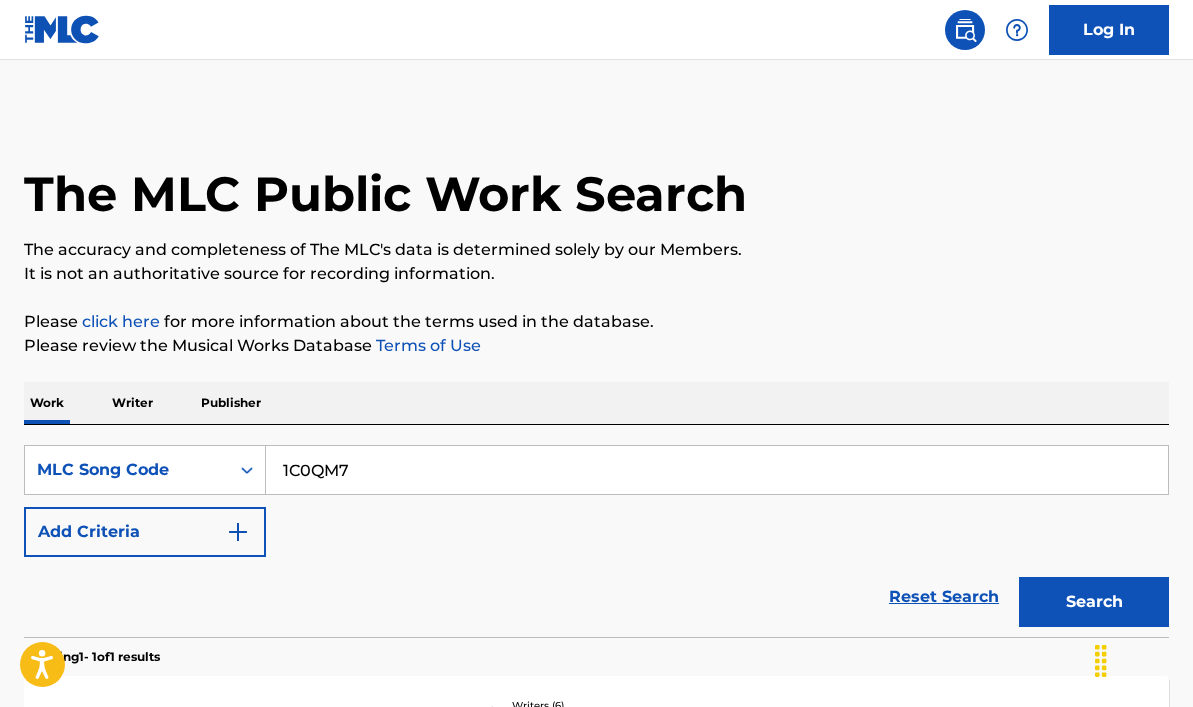 click on "Writers ( 6 )" at bounding box center [638, 705] 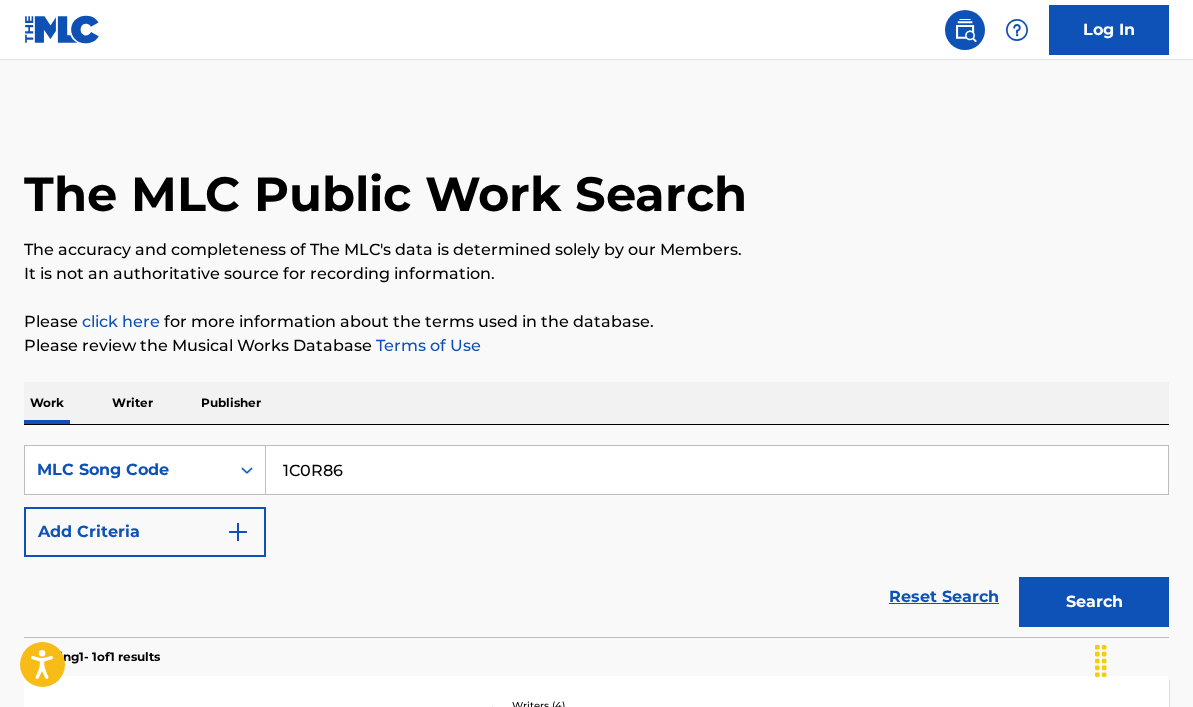 click on "Writers ( 4 )" at bounding box center [638, 705] 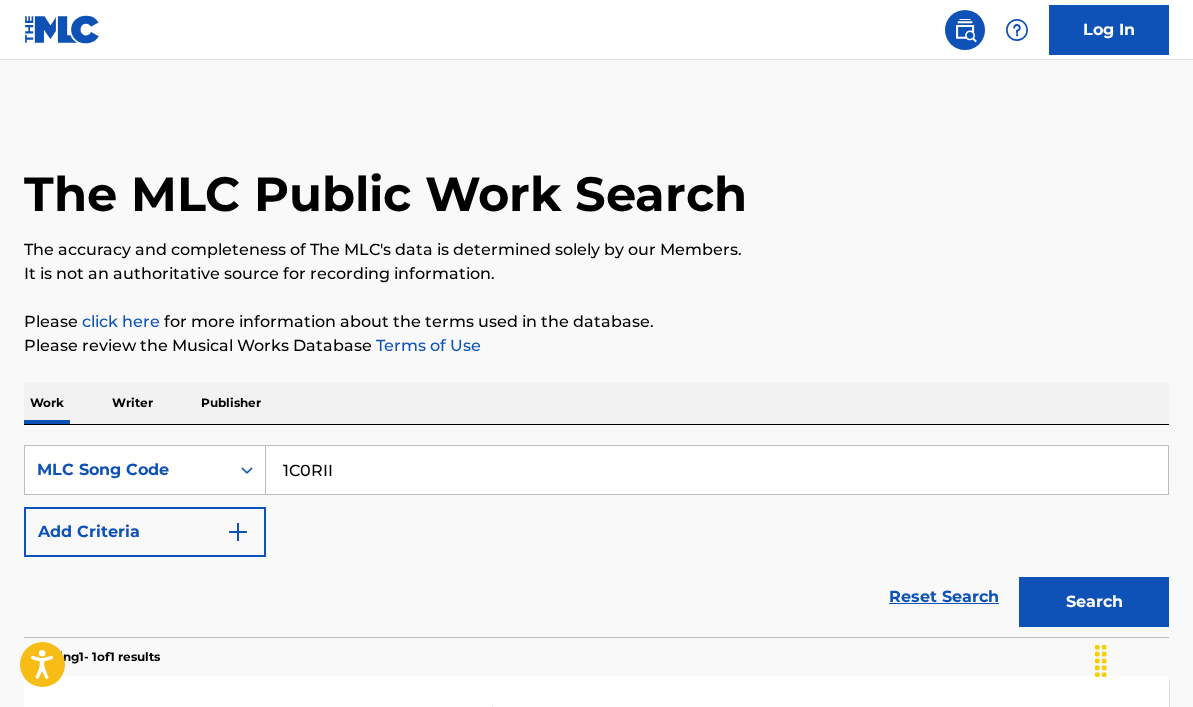 click on "Writers ( 2 )" at bounding box center (638, 714) 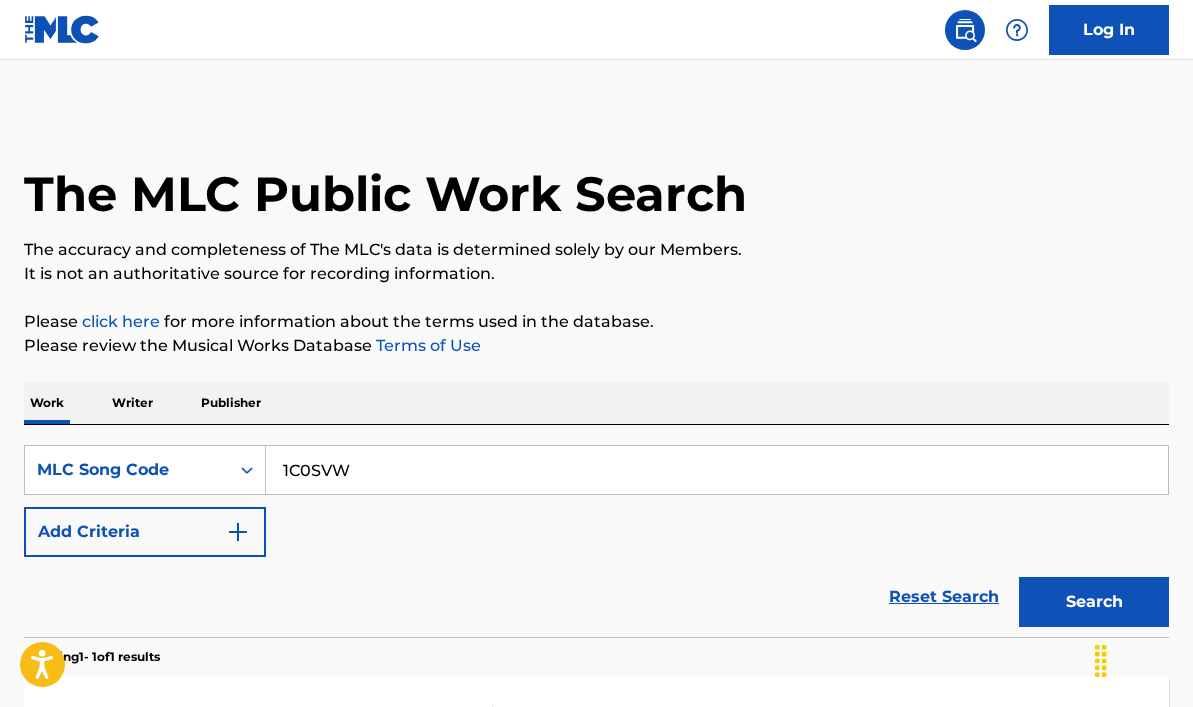 click on "Search" at bounding box center [1094, 602] 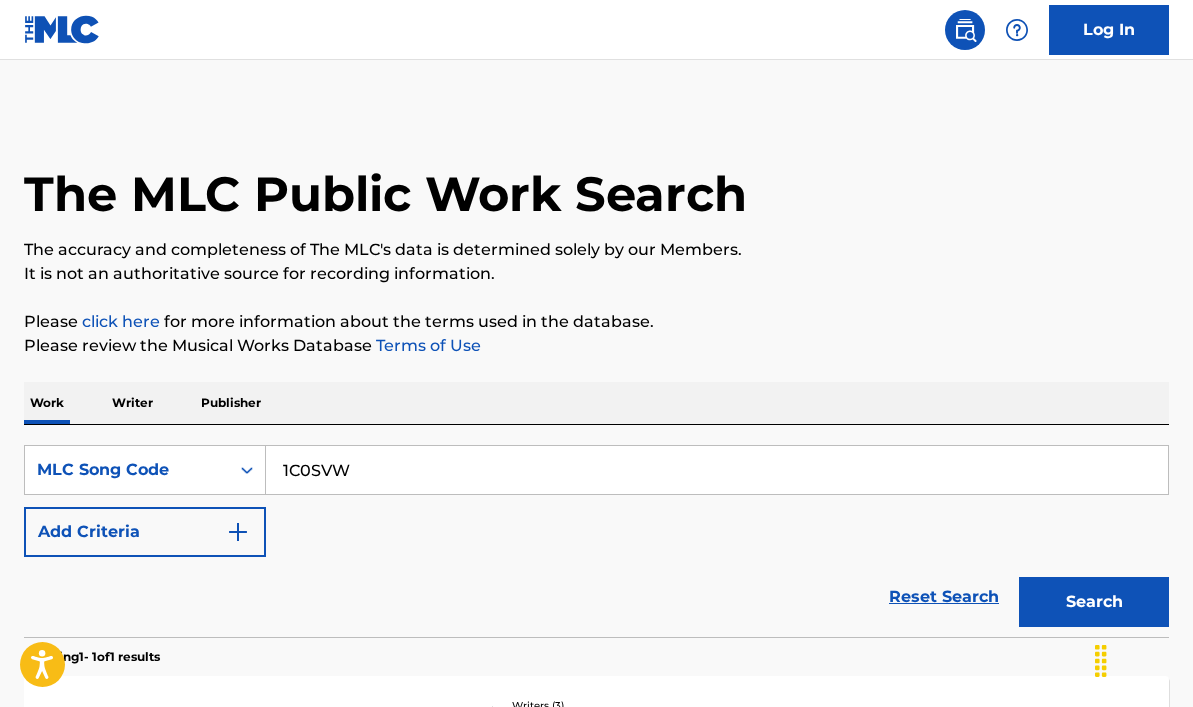 click on "Writers ( 3 )" at bounding box center (638, 705) 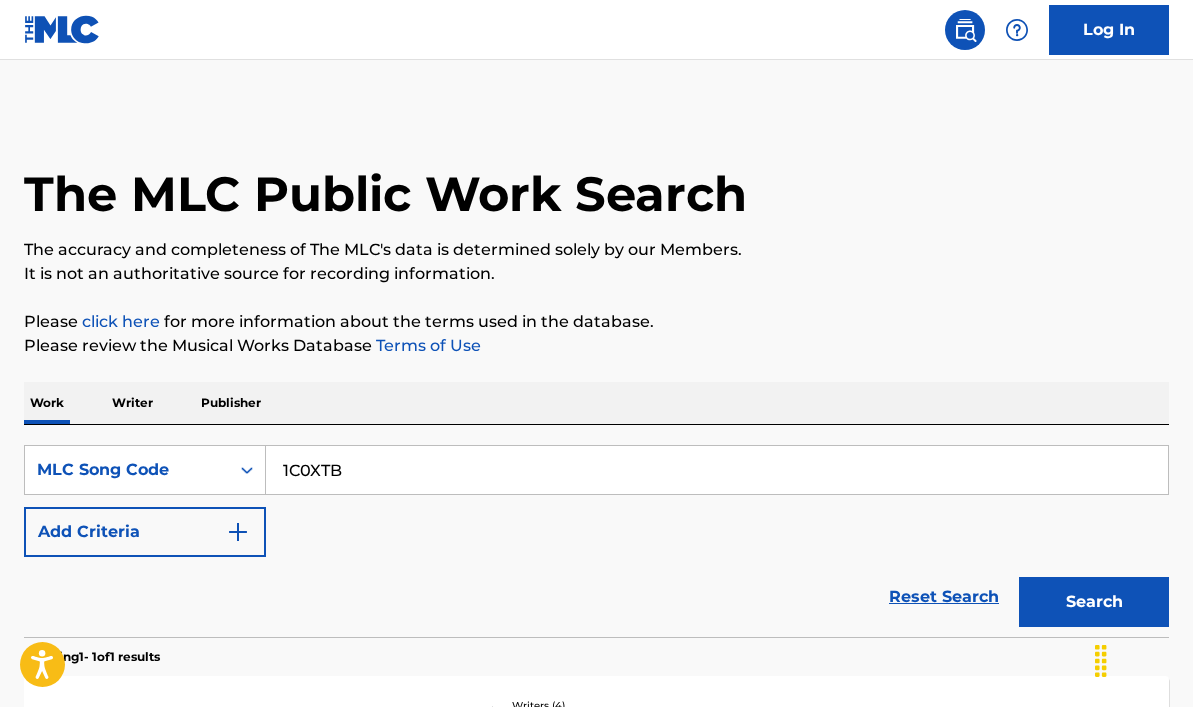 click on "Writers ( 4 )" at bounding box center (638, 705) 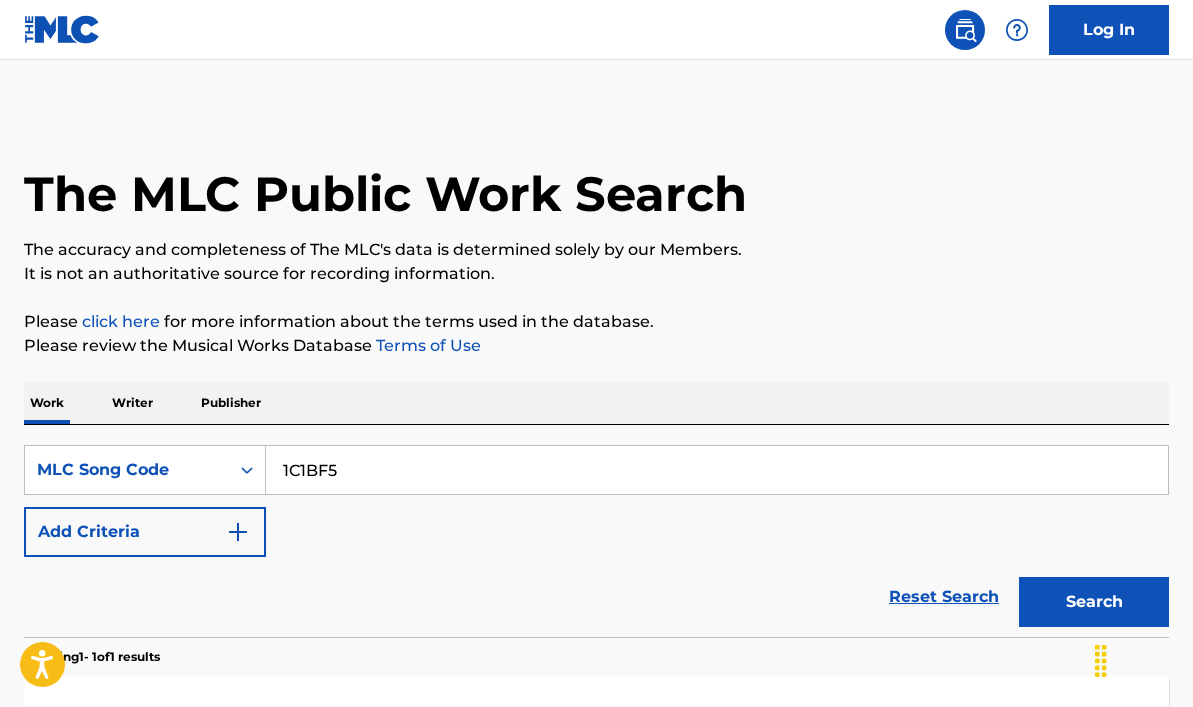 click on "Writers ( 2 )" at bounding box center [638, 714] 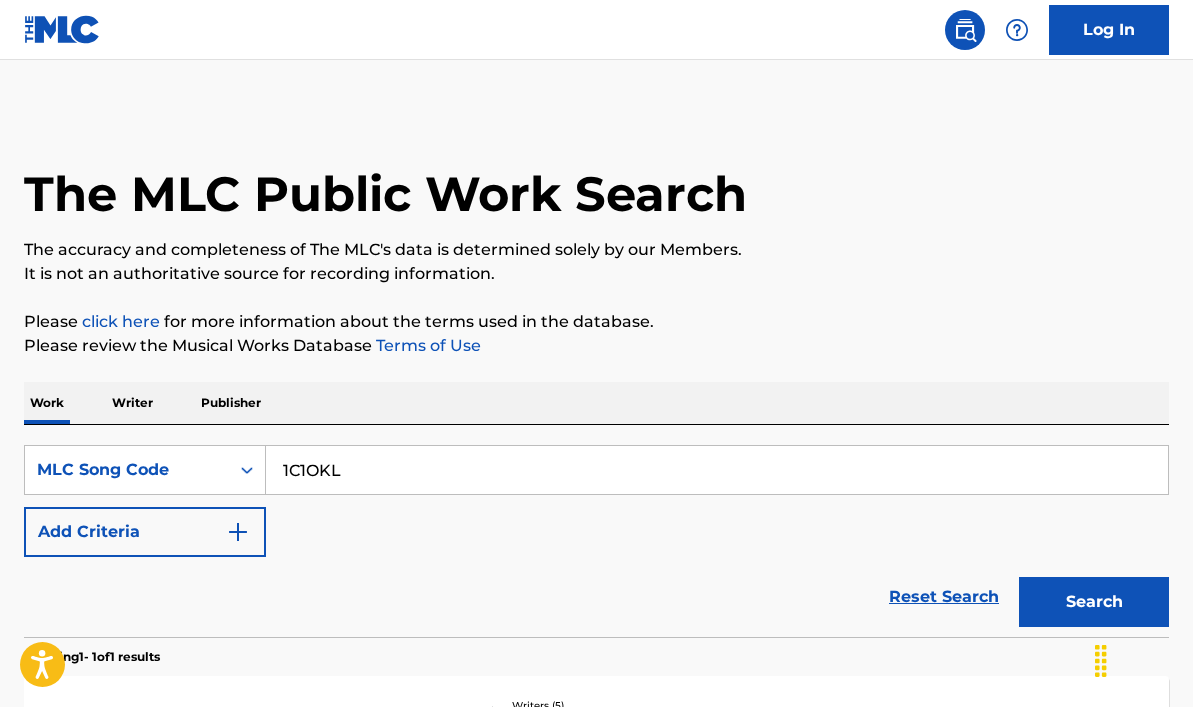 click on "Writers ( 5 )" at bounding box center [638, 705] 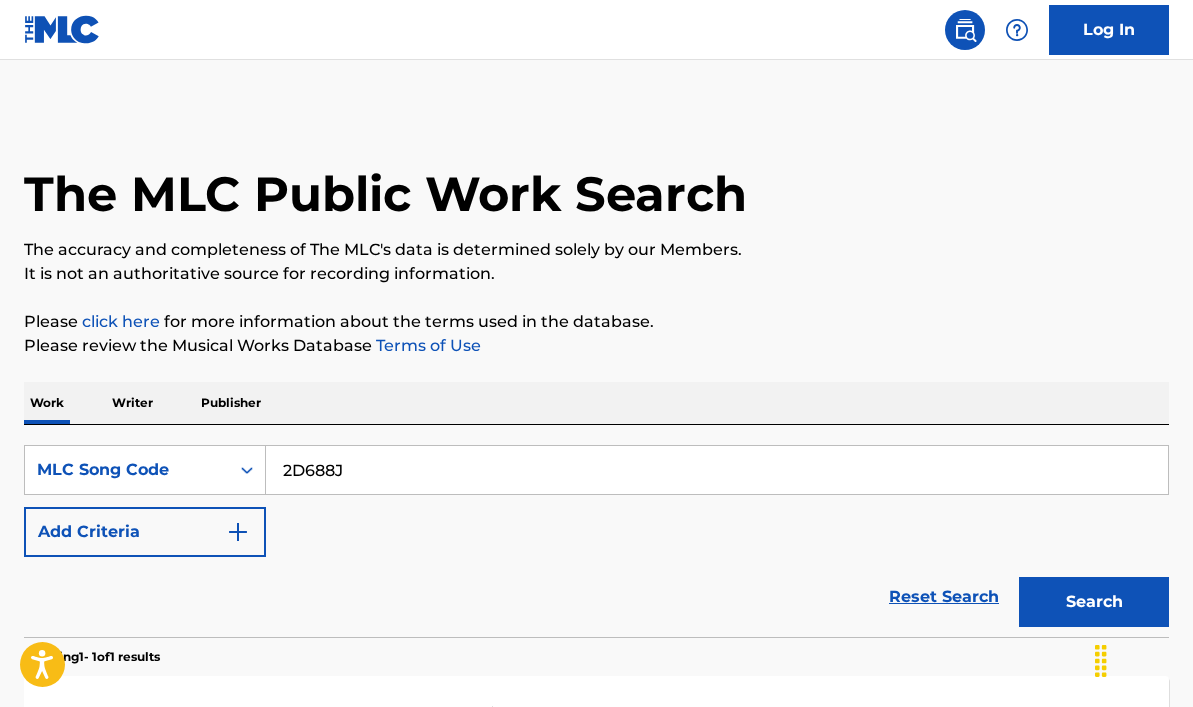 click on "2 GONE MLC Song Code : 2D688J ISWC : T9278287982 Writers ( 2 ) [FIRST] [LAST], [FIRST] [LAST] Recording Artists ( 56 ) CVBZ, CVBZ, CVBZ, CVBZ, CVBZ Total Known Shares: 100 %" at bounding box center [596, 751] 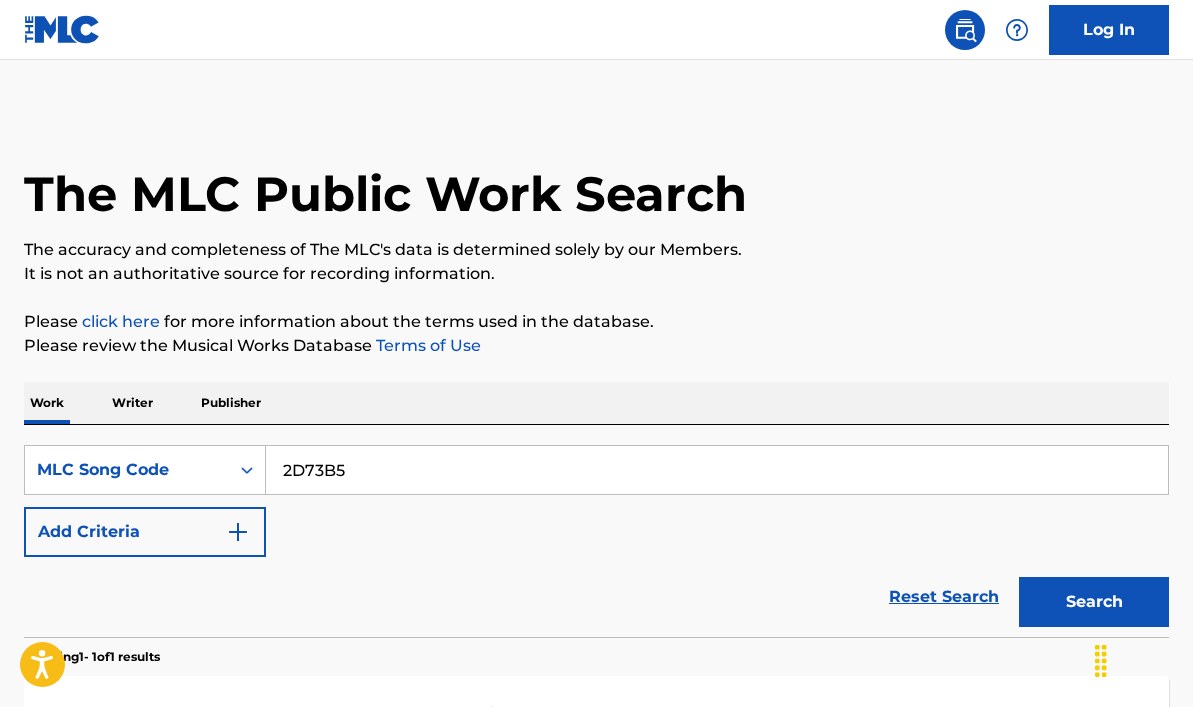 click on "Search" at bounding box center [1094, 602] 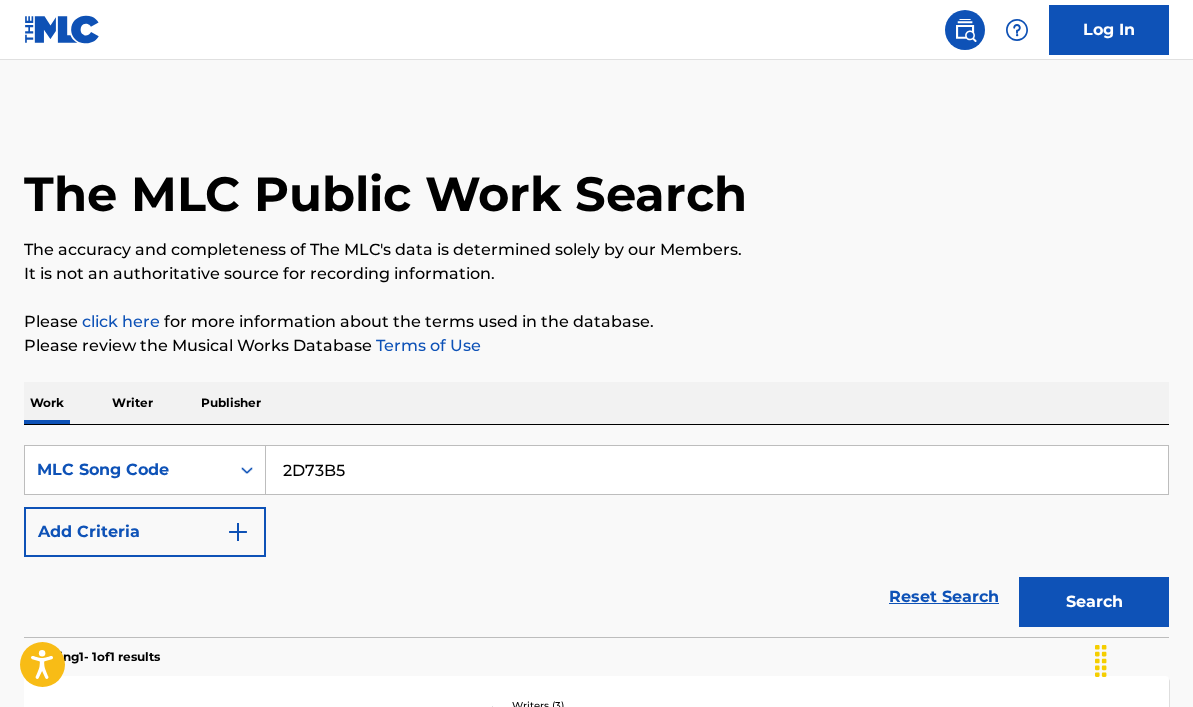click on "Writers ( 3 )" at bounding box center (638, 705) 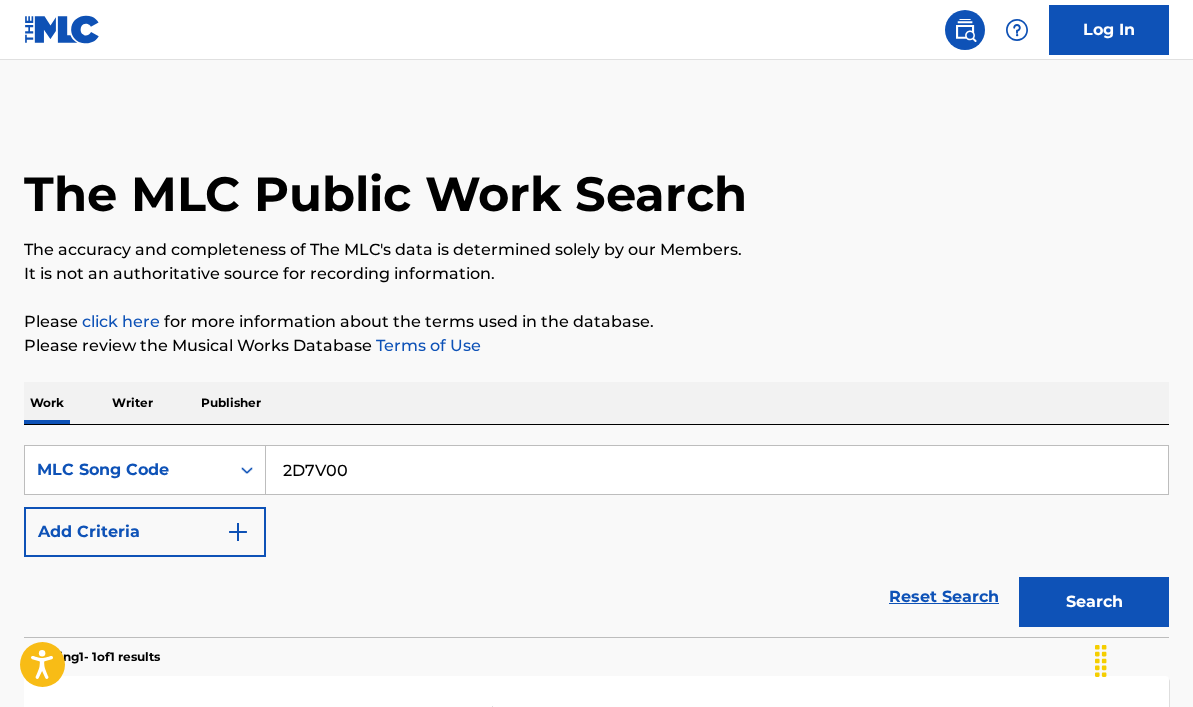 click on "2000 MLC Song Code : [CODE] ISWC : T[NUMBER] Writers ( 1 ) [FIRST] [LAST] Recording Artists ( 15 ) [FIRST] [LAST], [FIRST] [LAST], [FIRST] [LAST], [FIRST] [LAST], [FIRST] [LAST] Total Known Shares: 100 %" at bounding box center [596, 751] 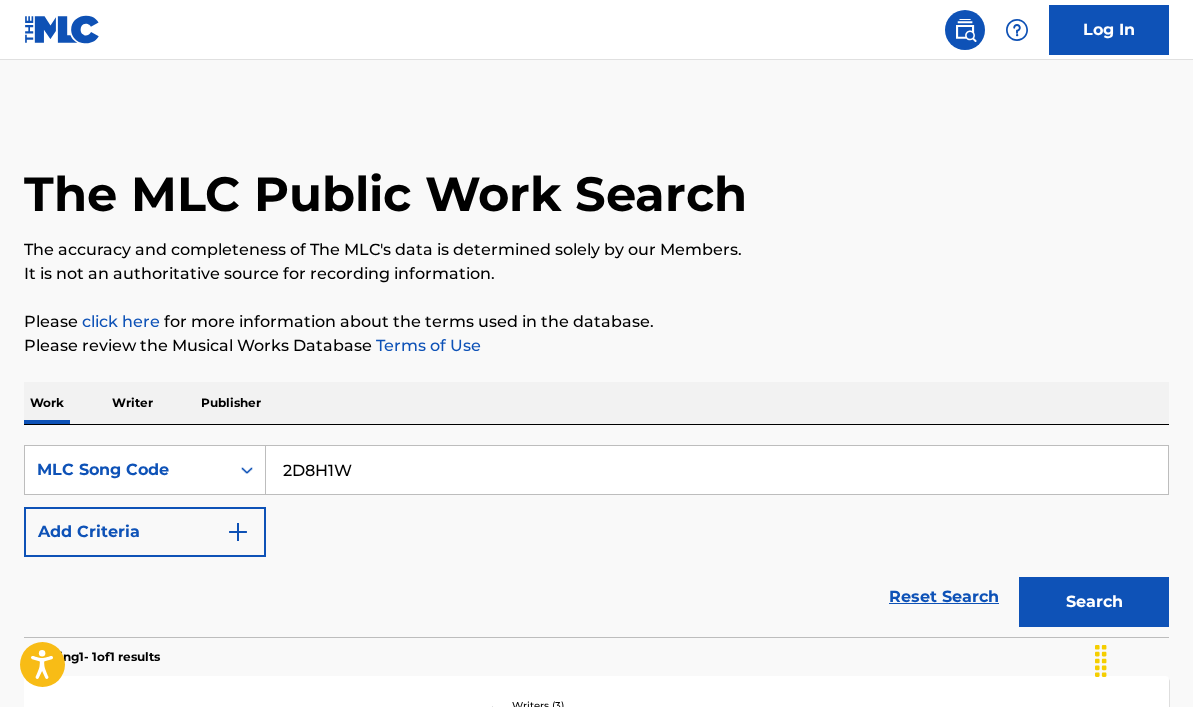 click on "Writers ( 3 )" at bounding box center [638, 705] 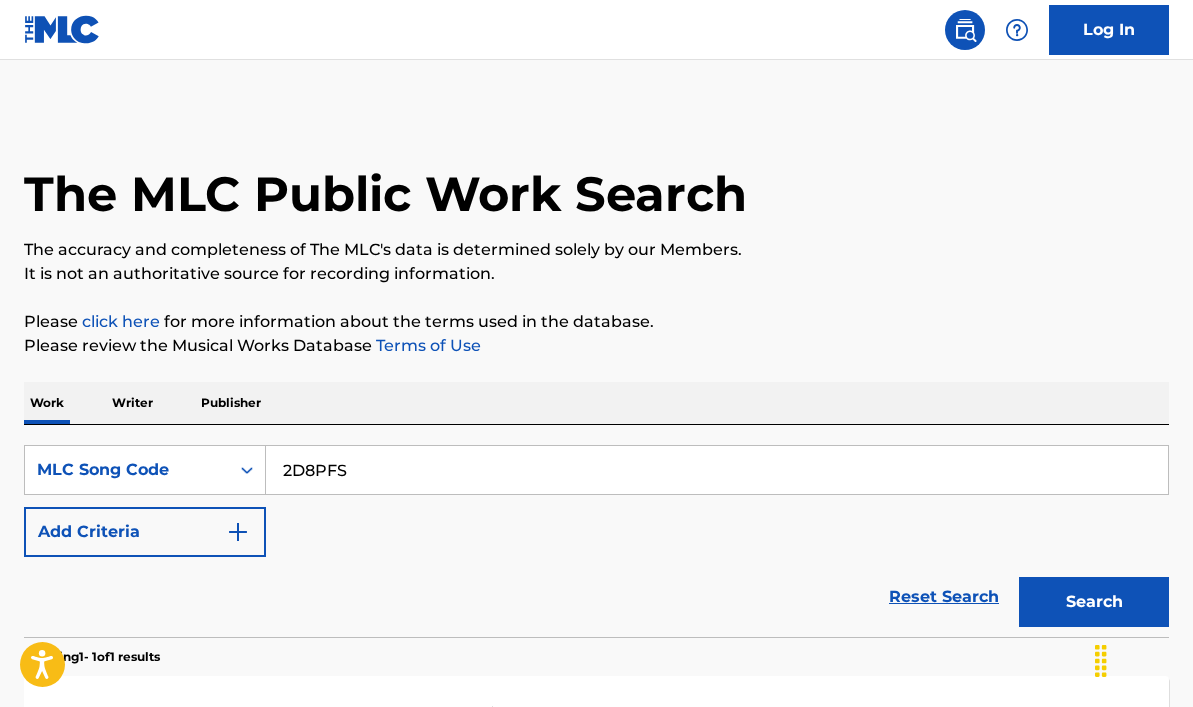 click on "Writers ( 2 )" at bounding box center (638, 714) 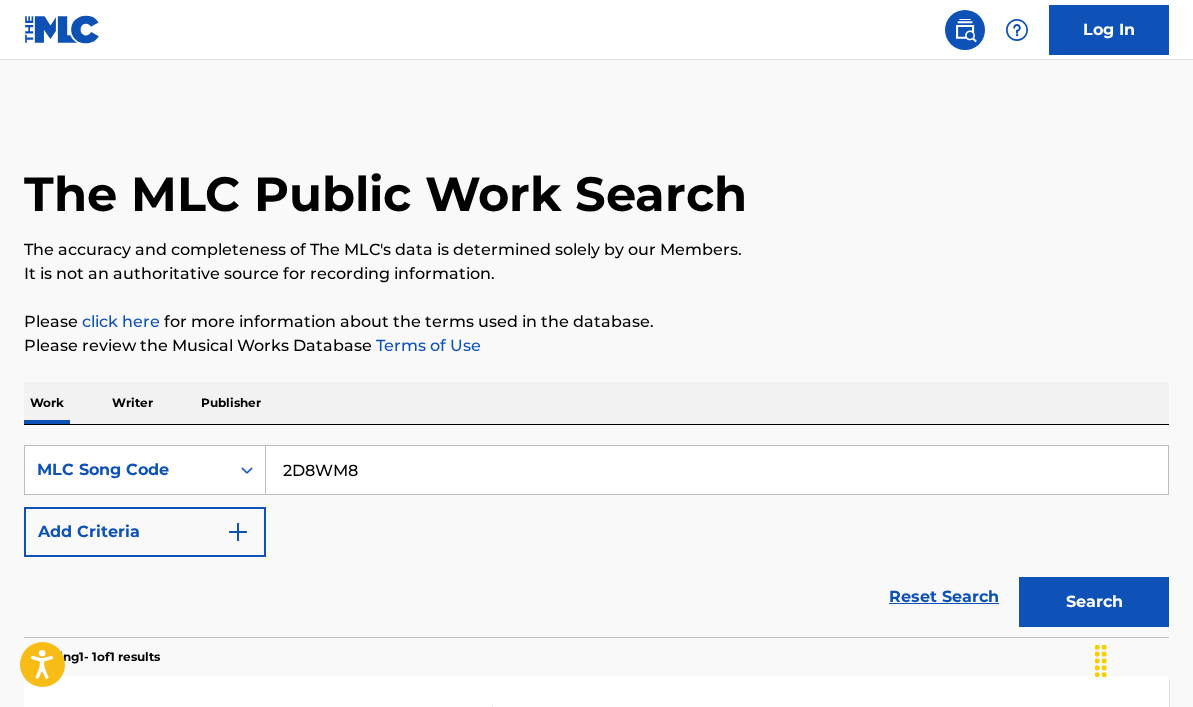 click on "287 MLC Song Code : [CODE] ISWC : T[NUMBER] Writers ( 1 ) [FIRST] [LAST] Recording Artists ( 37 ) [FIRST] [LAST], [FIRST] [LAST], [FIRST] [LAST], [FIRST] [LAST], [FIRST] [LAST] Total Known Shares: 50 %" at bounding box center (596, 751) 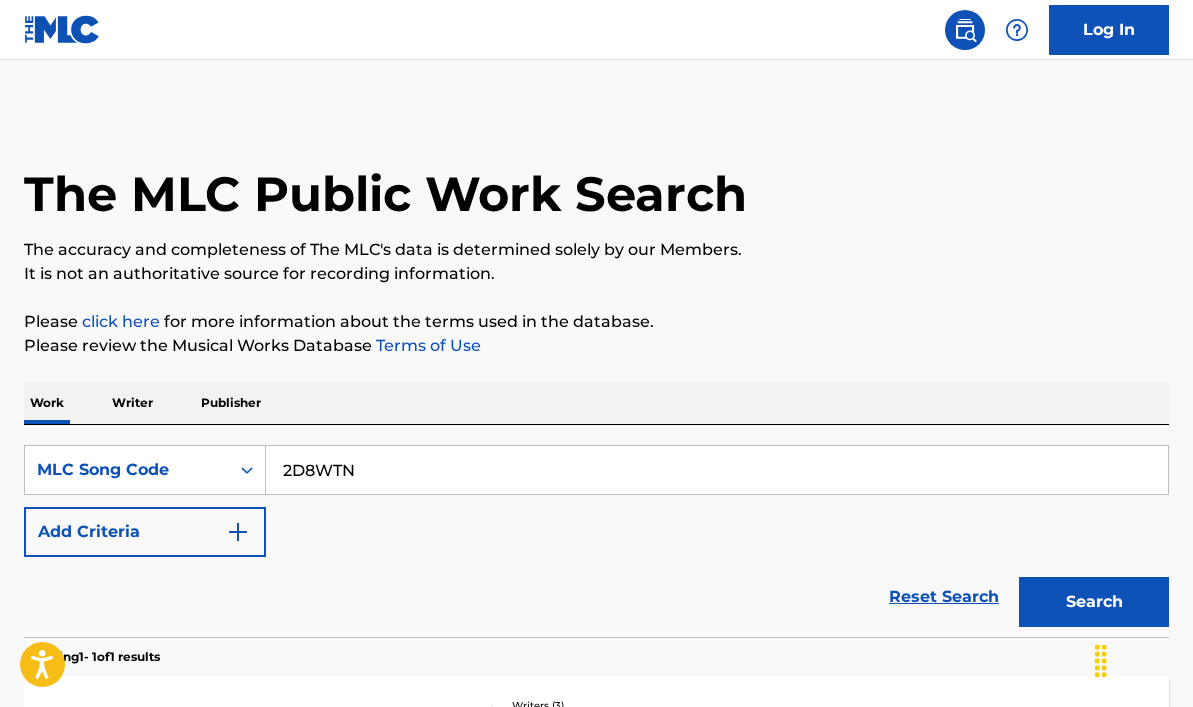 click on "Writers ( 3 )" at bounding box center [638, 705] 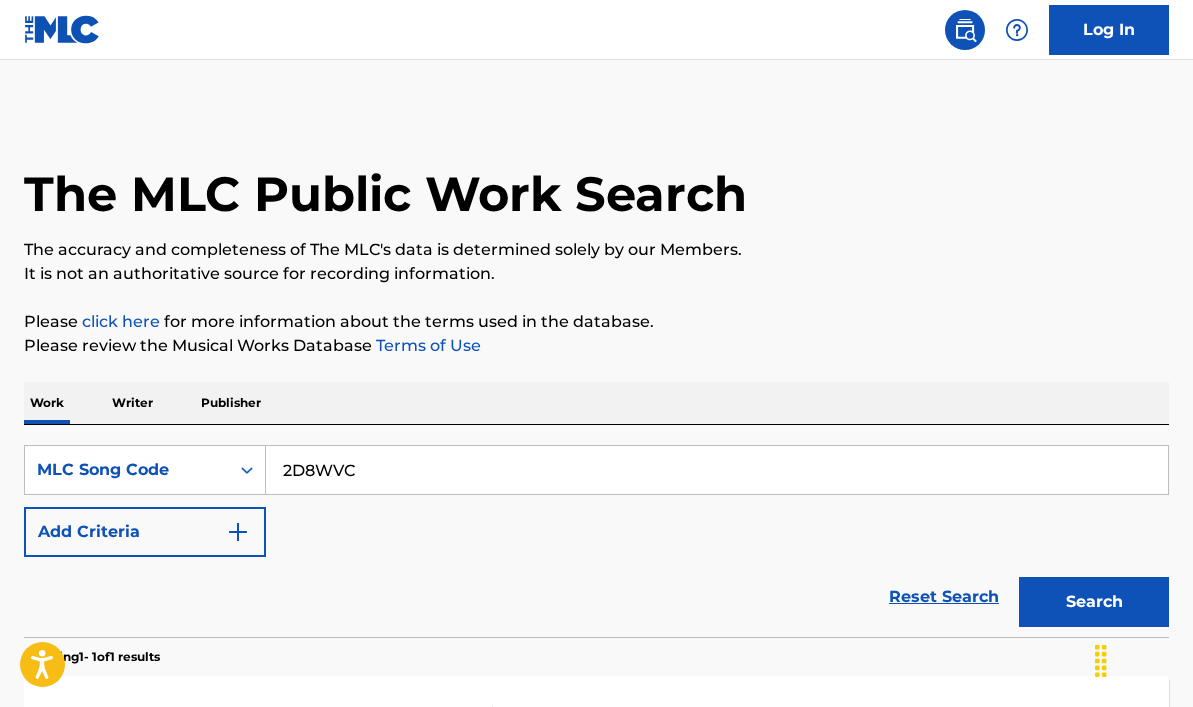 click on "2 MINUTE WARNING MLC Song Code : [CODE] ISWC : Writers ( 1 ) [FIRST] [LAST] Recording Artists ( 3 ) [FIRST] [LAST], [FIRST] [LAST], [FIRST] [LAST] Total Known Shares: 0 %" at bounding box center [596, 751] 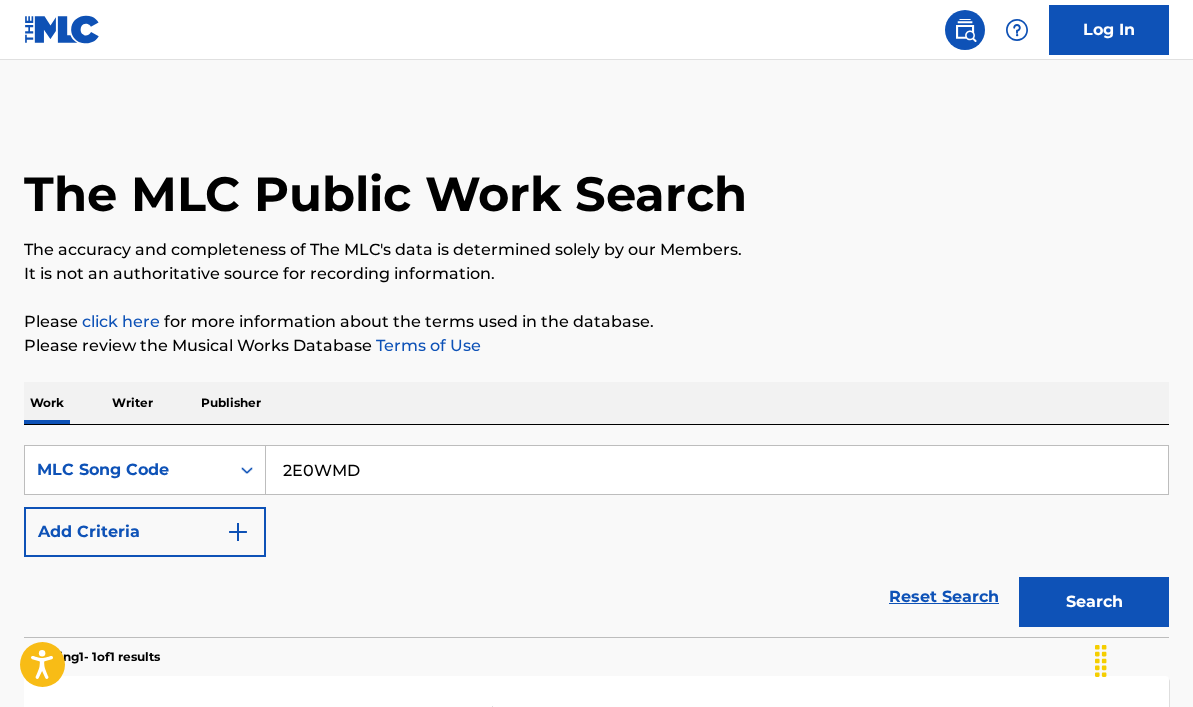 click on "Writers ( 2 )" at bounding box center [638, 714] 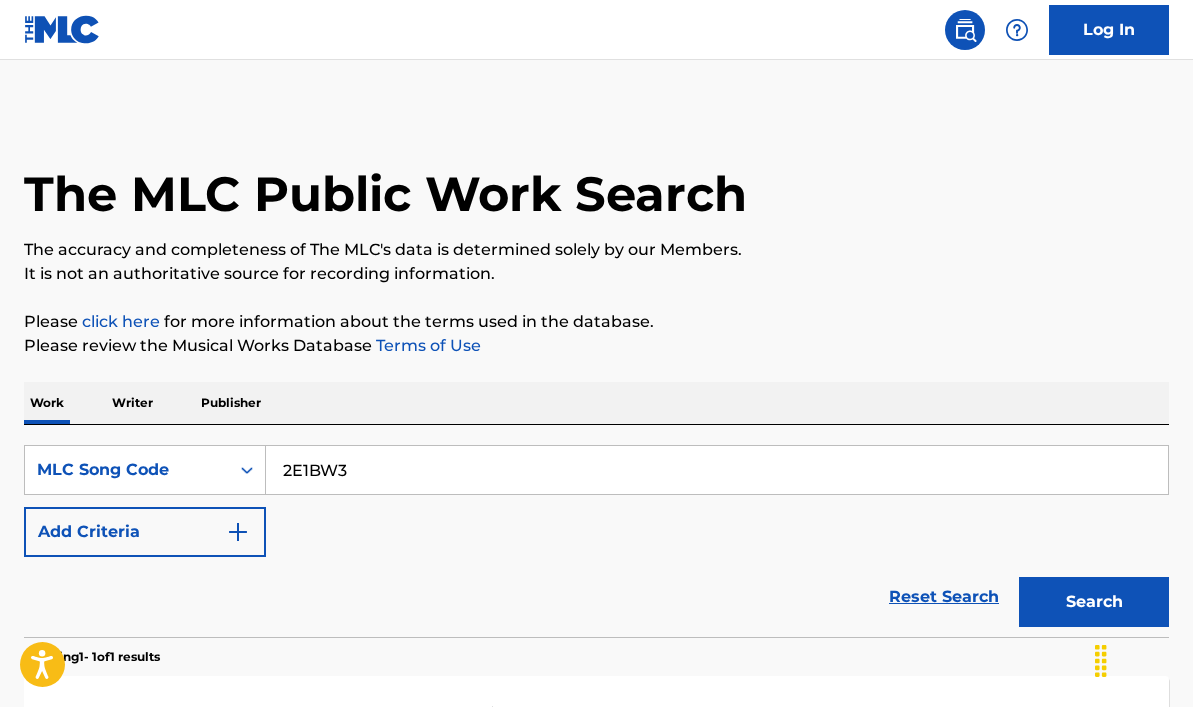 click on "25 FREESTYLE MLC Song Code : [CODE] ISWC : T[NUMBER] Writers ( 1 ) [FIRST] [LAST] Recording Artists ( 9 ) [FIRST] [LAST], [FIRST] [LAST], [FIRST] [LAST], [FIRST] [LAST], [FIRST] [LAST] Total Known Shares: 100 %" at bounding box center [596, 751] 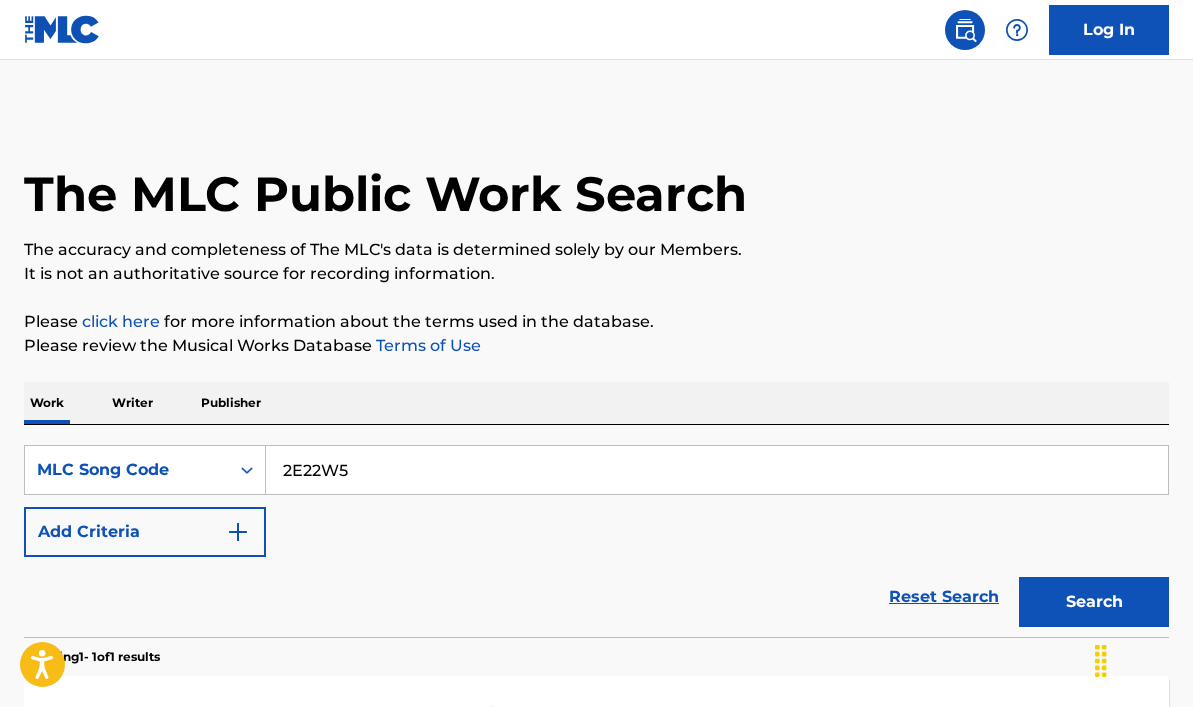 click on "Search" at bounding box center [1094, 602] 